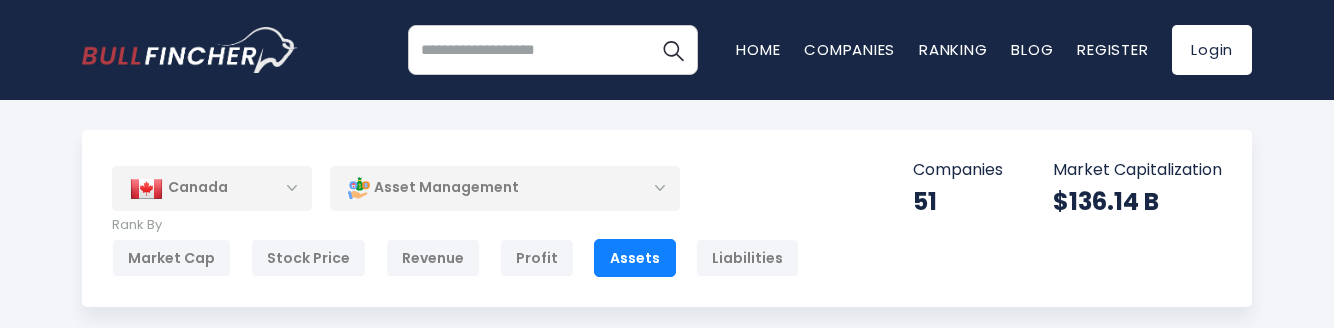 scroll, scrollTop: 140, scrollLeft: 0, axis: vertical 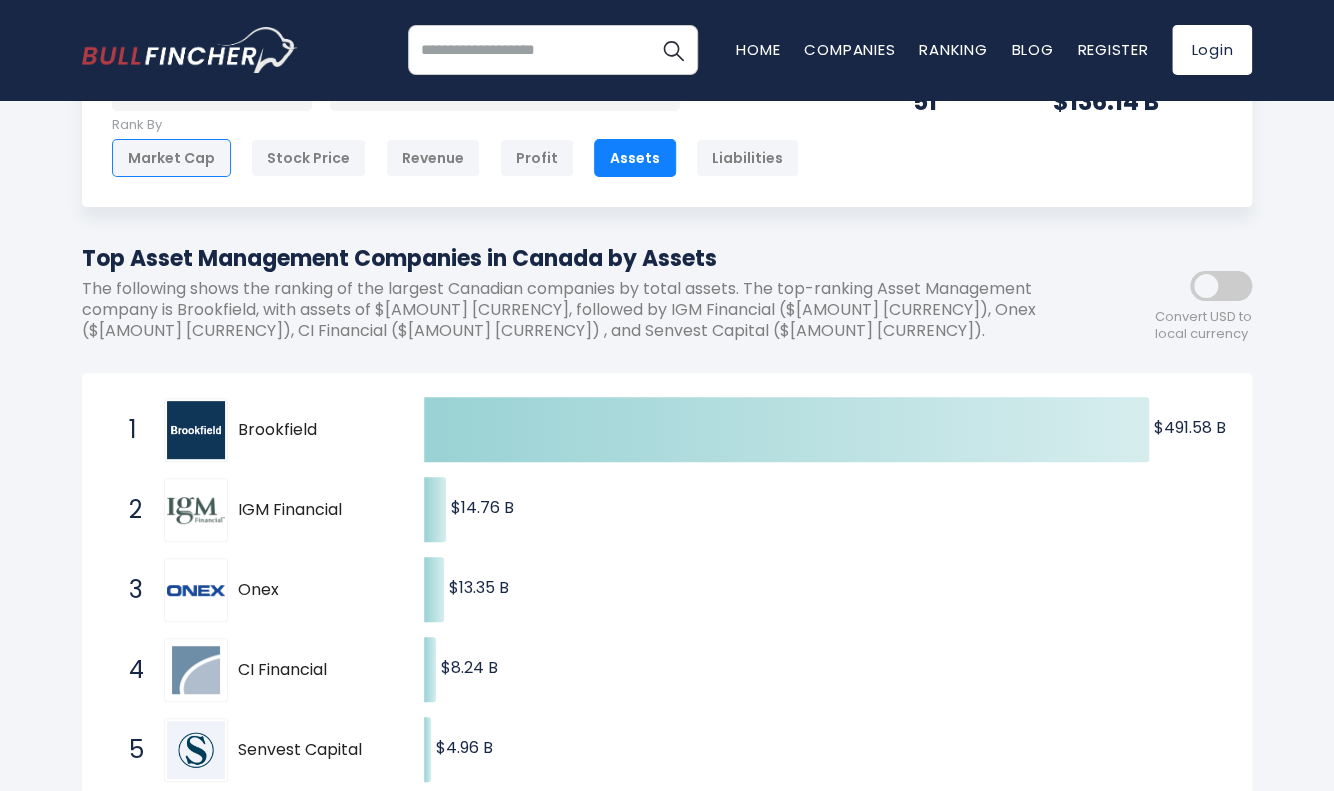 click on "Market Cap" at bounding box center (171, 158) 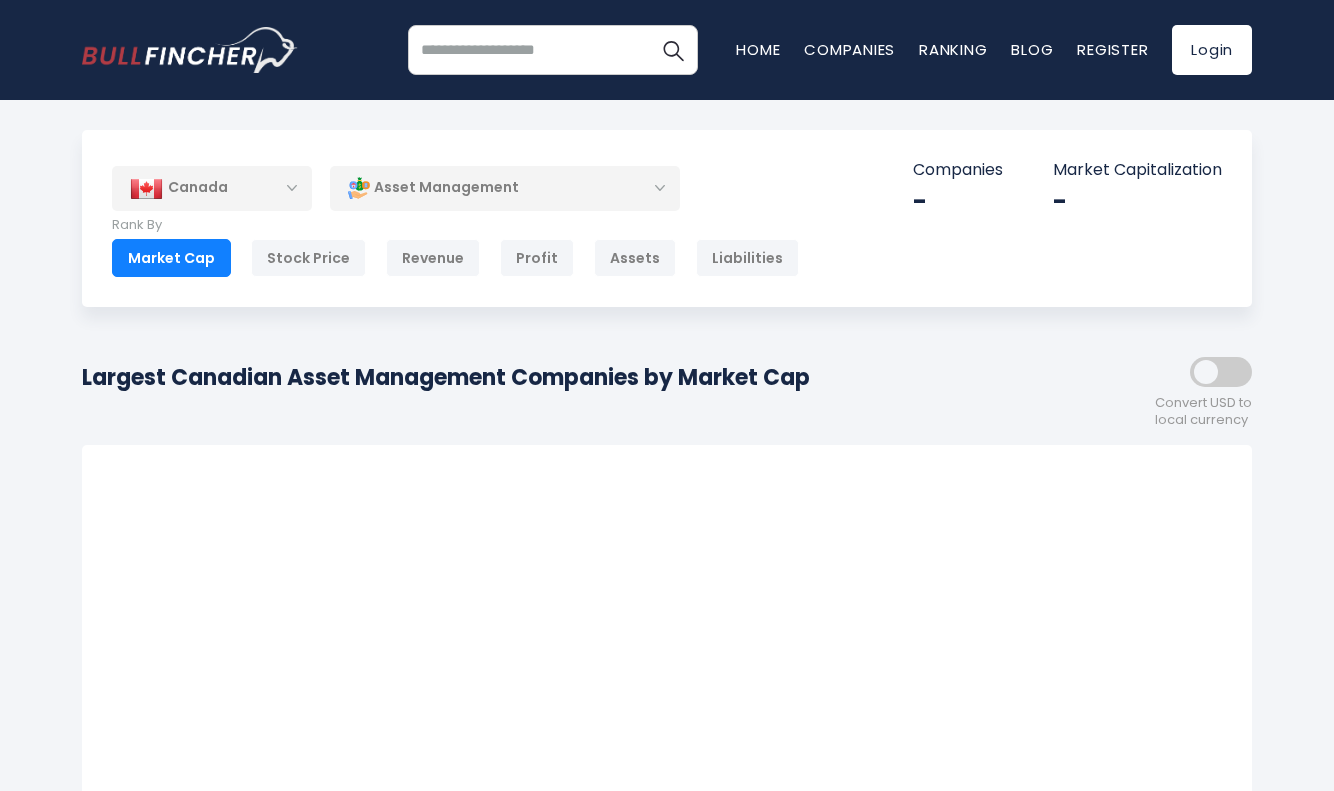 scroll, scrollTop: 0, scrollLeft: 0, axis: both 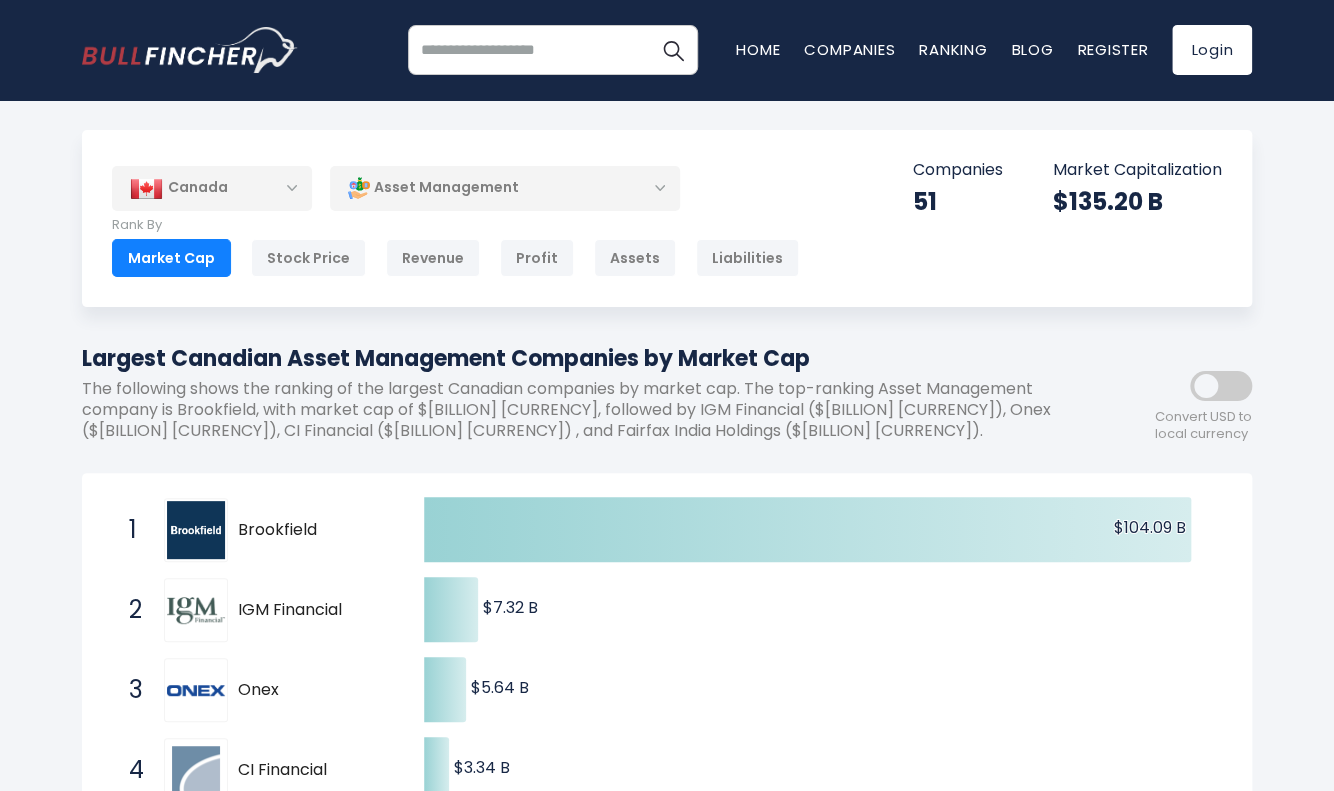 click on "Asset Management" at bounding box center (505, 188) 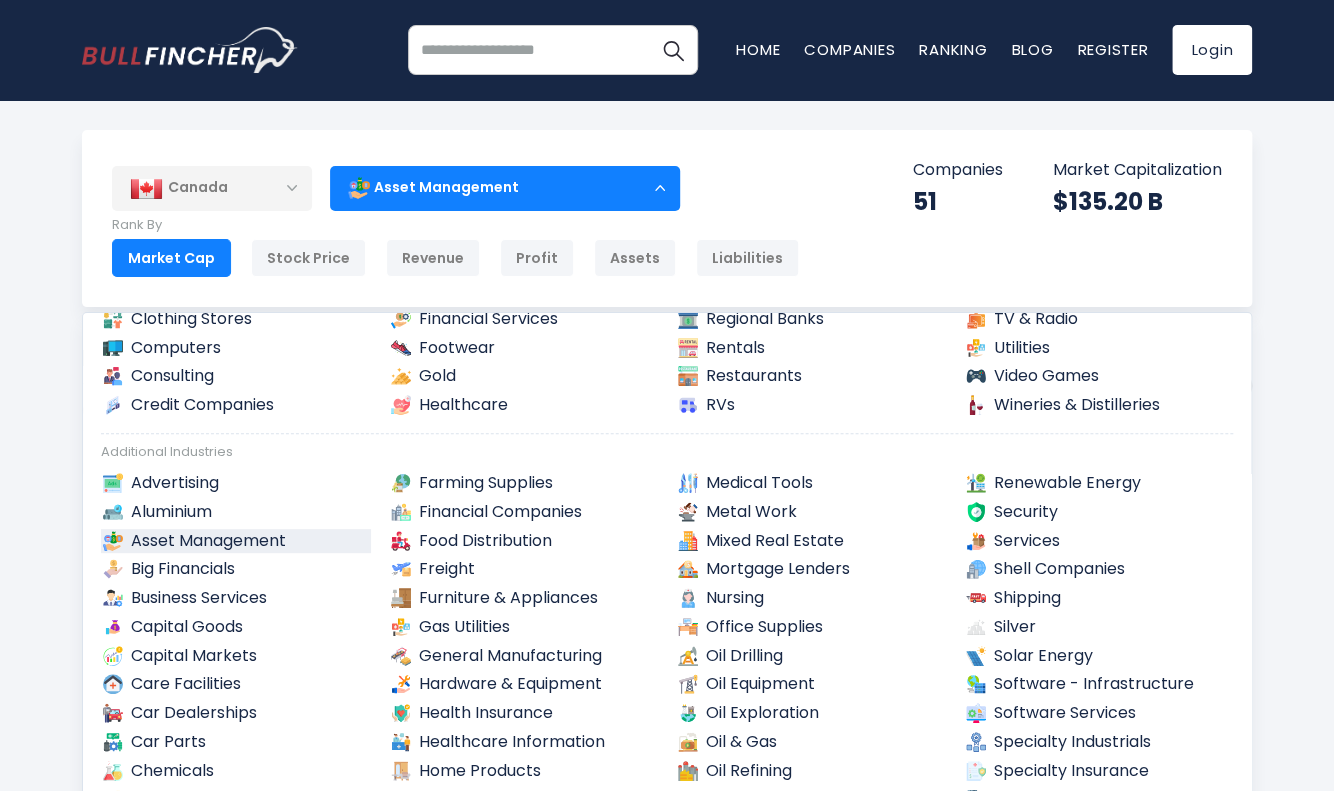 scroll, scrollTop: 500, scrollLeft: 0, axis: vertical 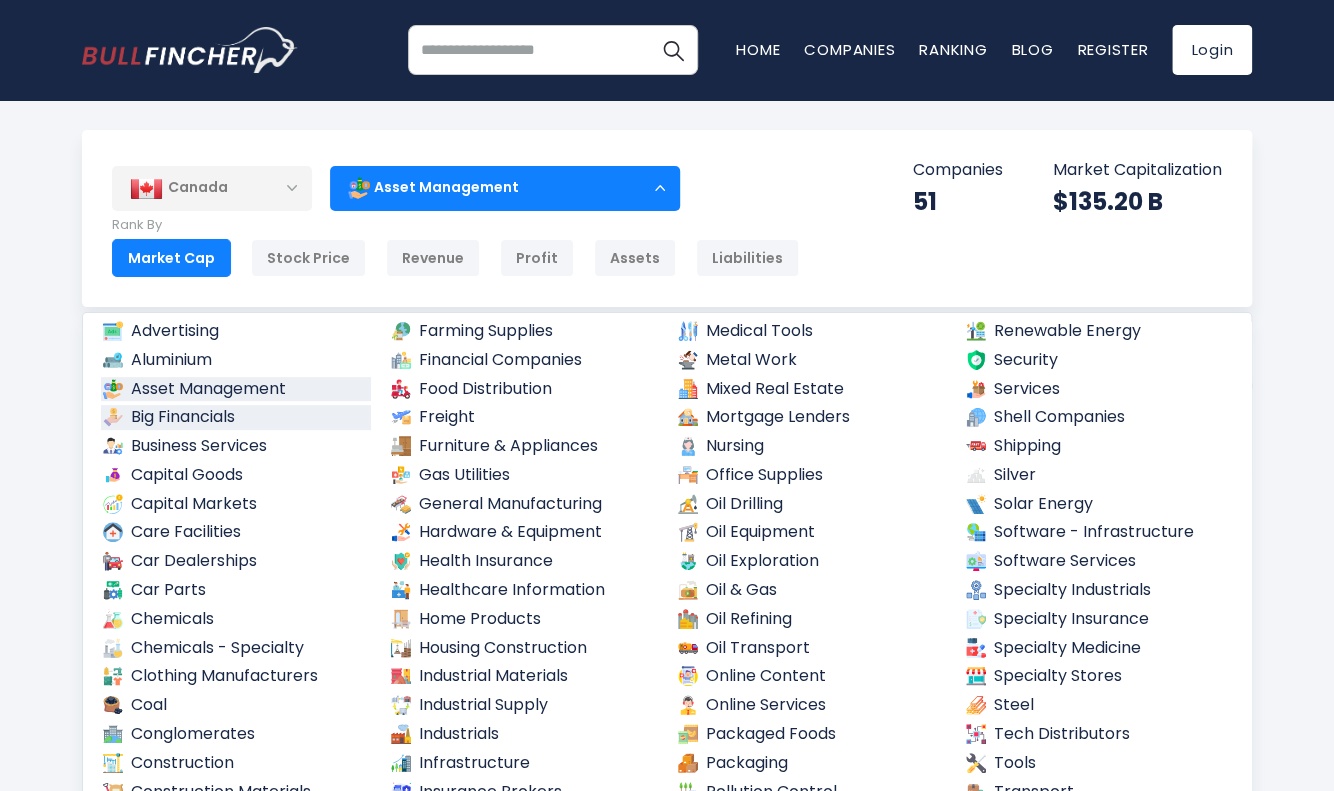 click on "Big Financials" at bounding box center (236, 417) 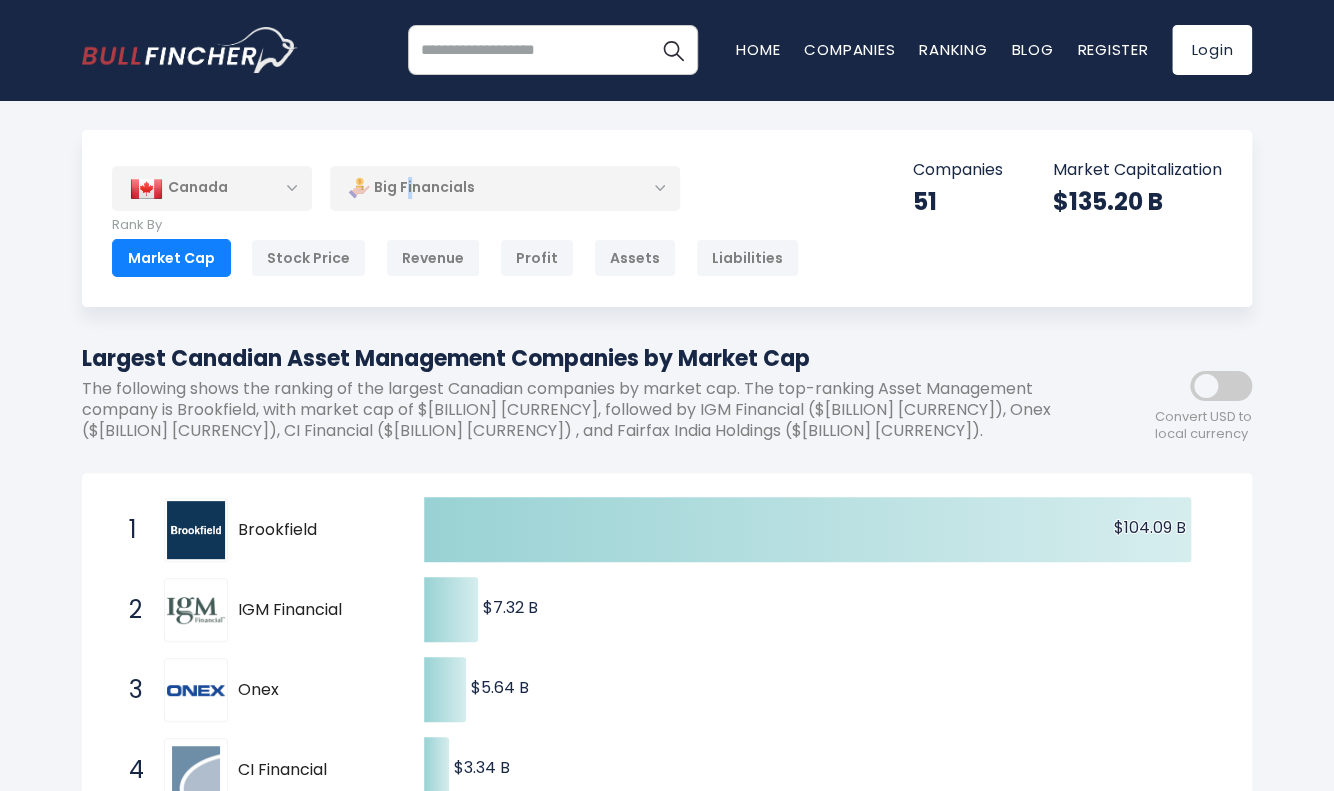 click on "Big Financials" at bounding box center [505, 188] 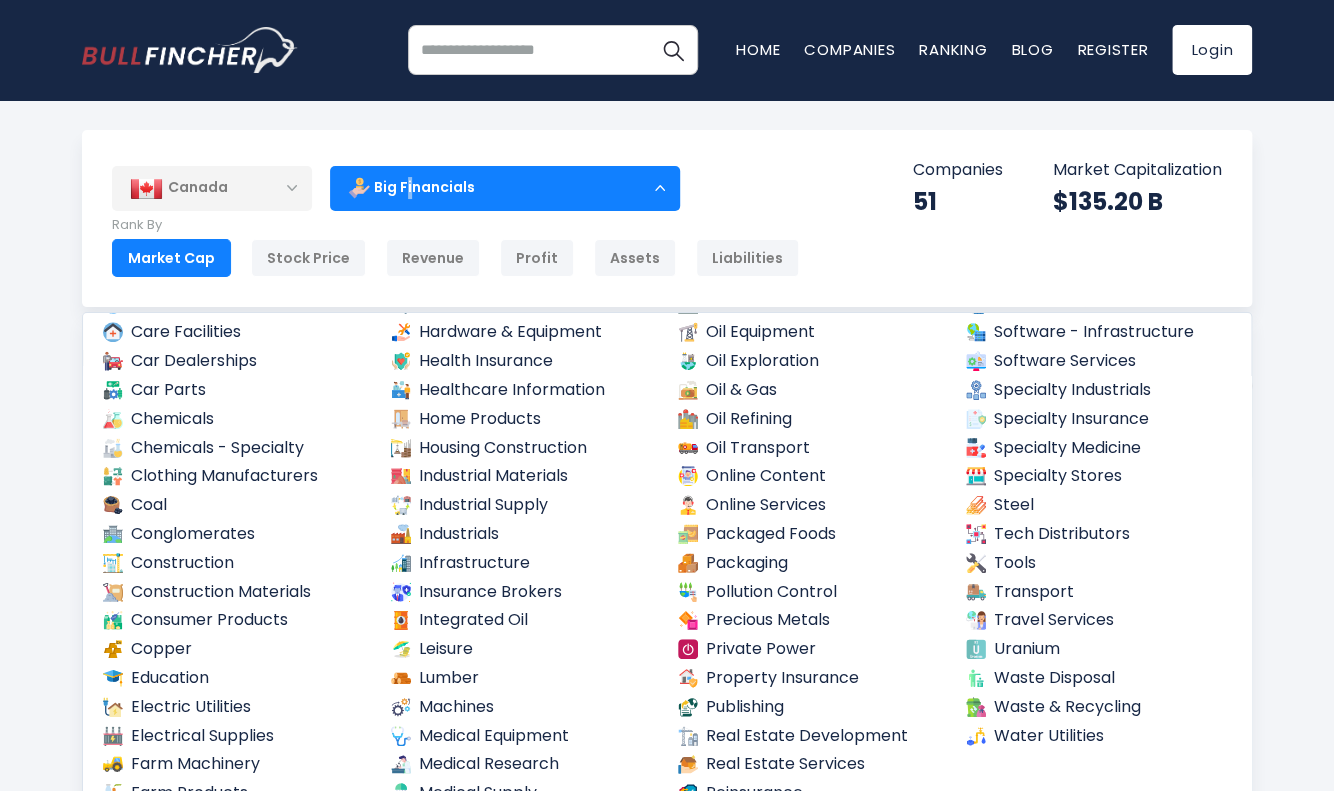 scroll, scrollTop: 708, scrollLeft: 0, axis: vertical 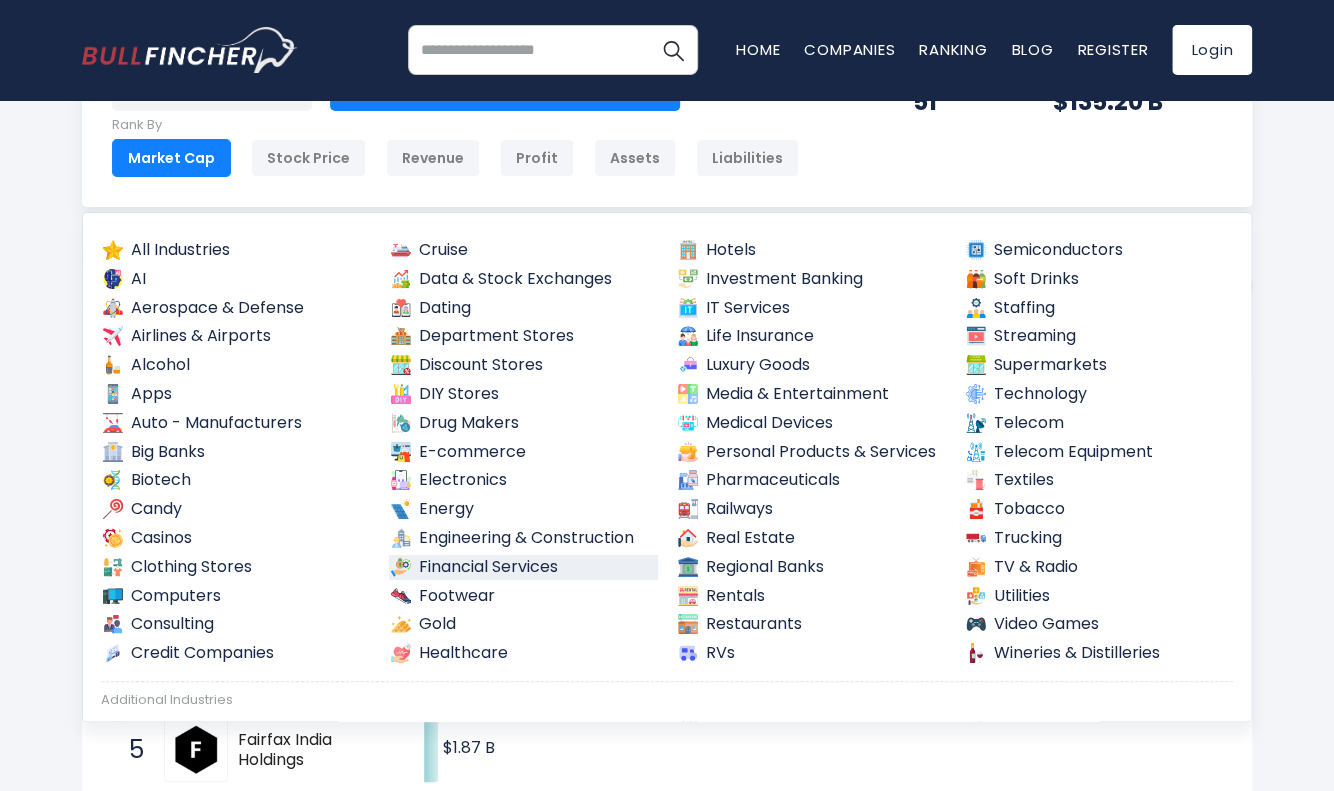 click on "Financial Services" at bounding box center [524, 567] 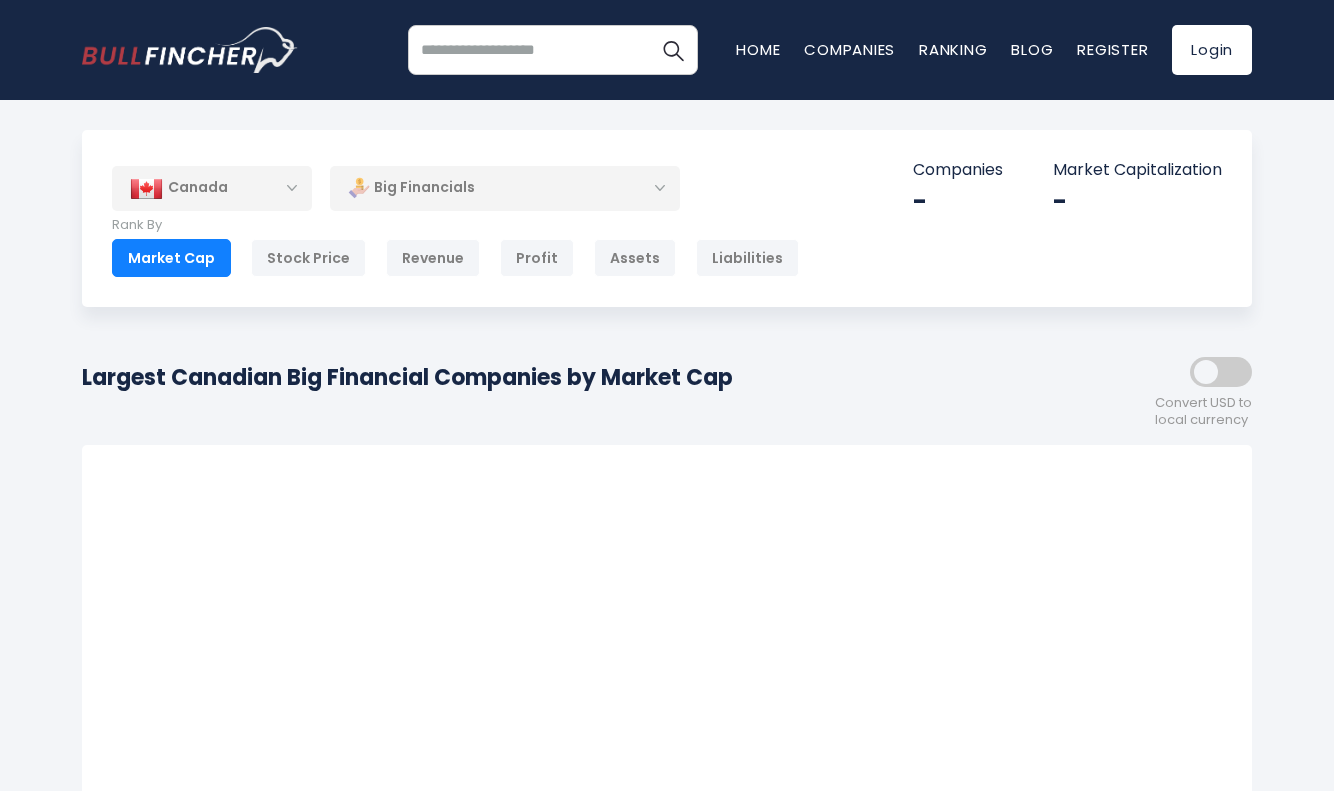 scroll, scrollTop: 0, scrollLeft: 0, axis: both 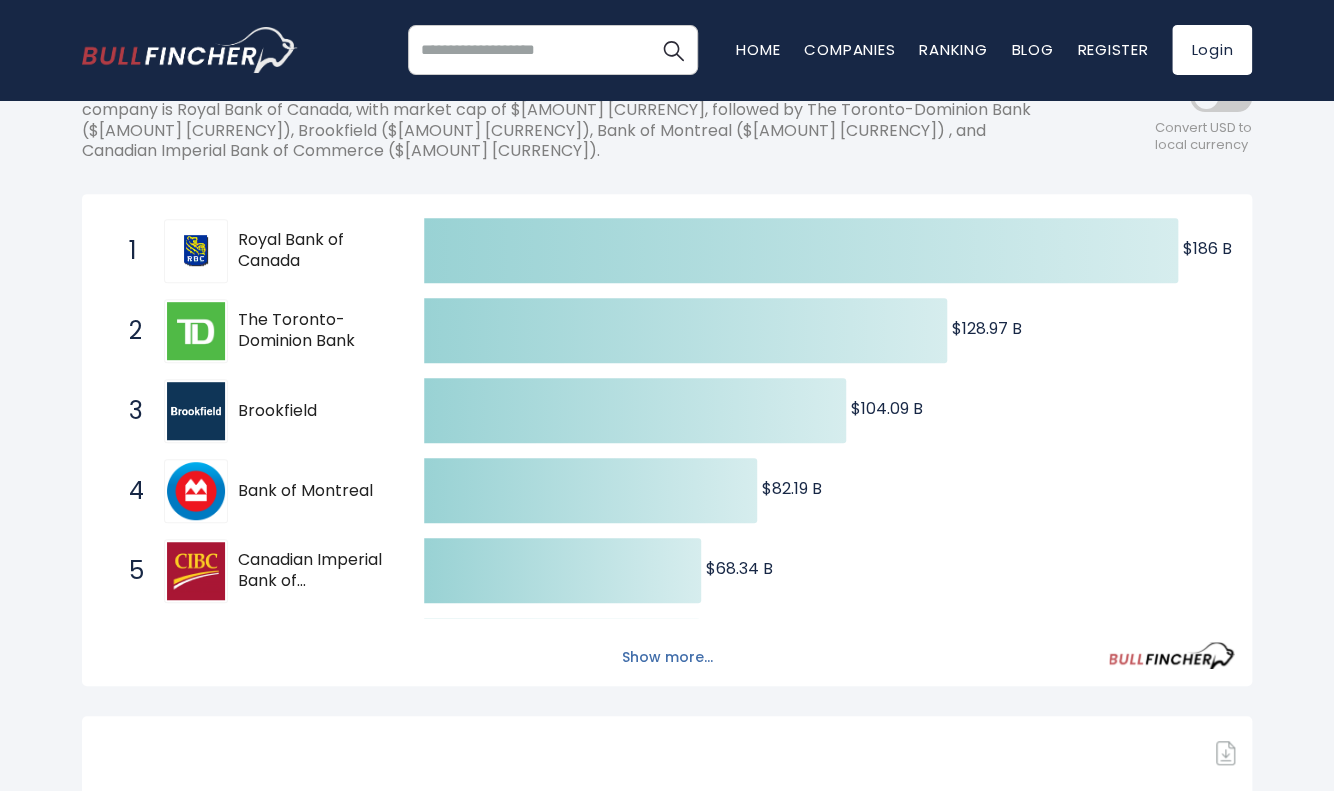 click on "Show more..." at bounding box center [667, 657] 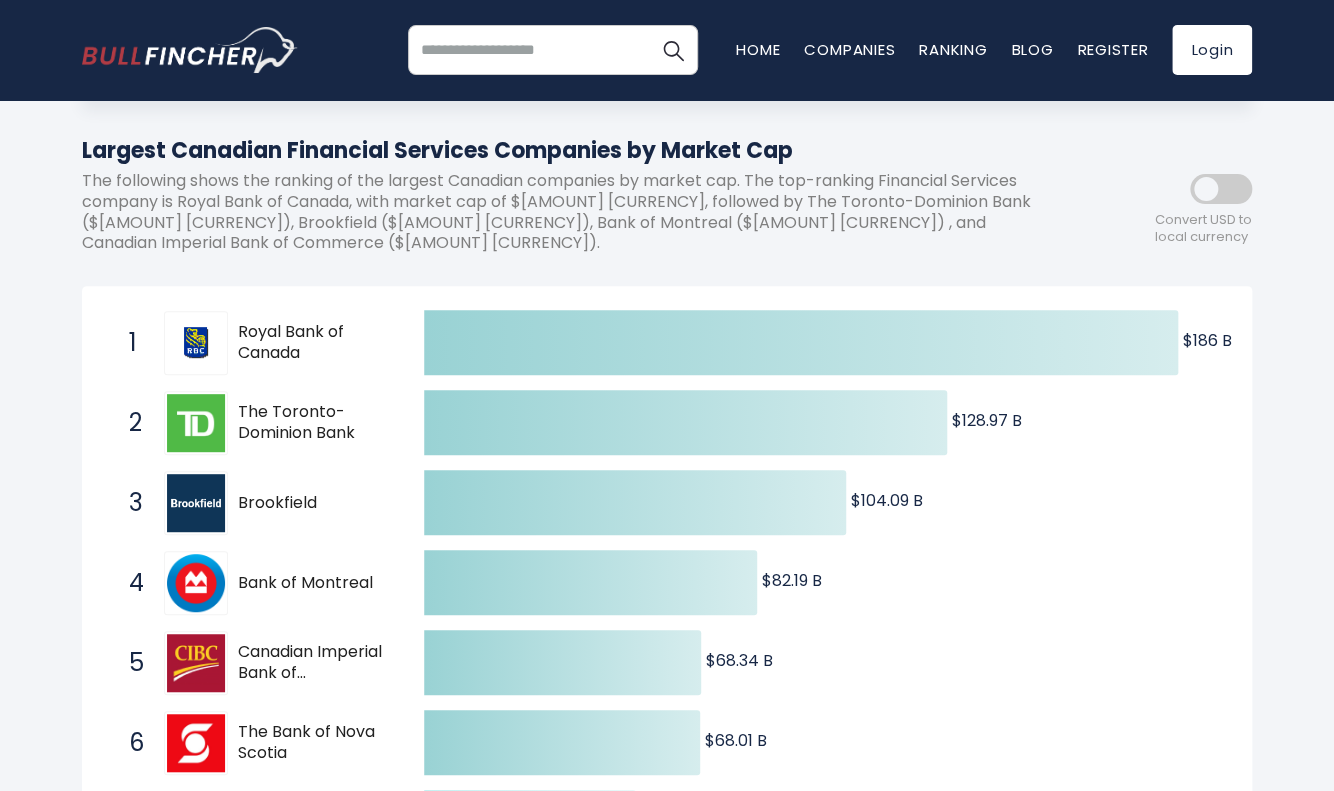 scroll, scrollTop: 200, scrollLeft: 0, axis: vertical 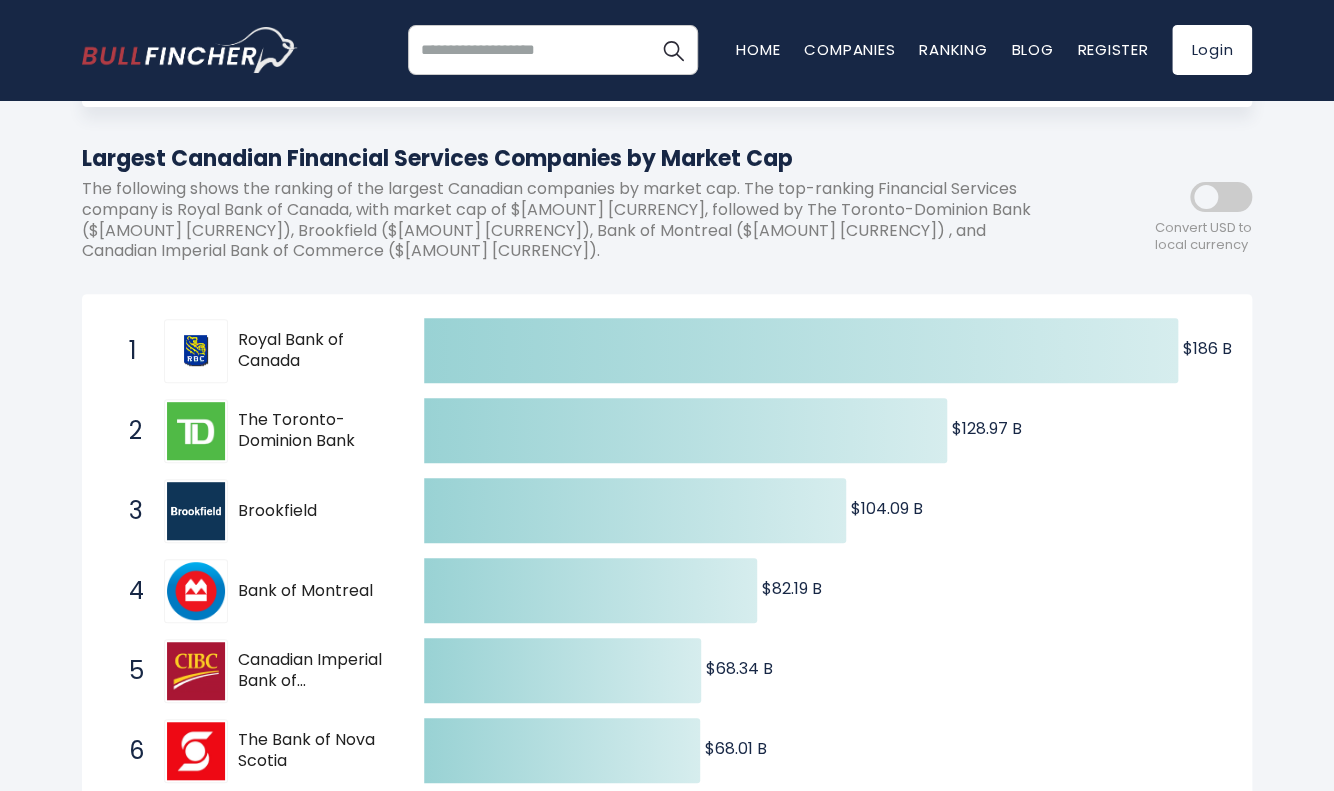 type 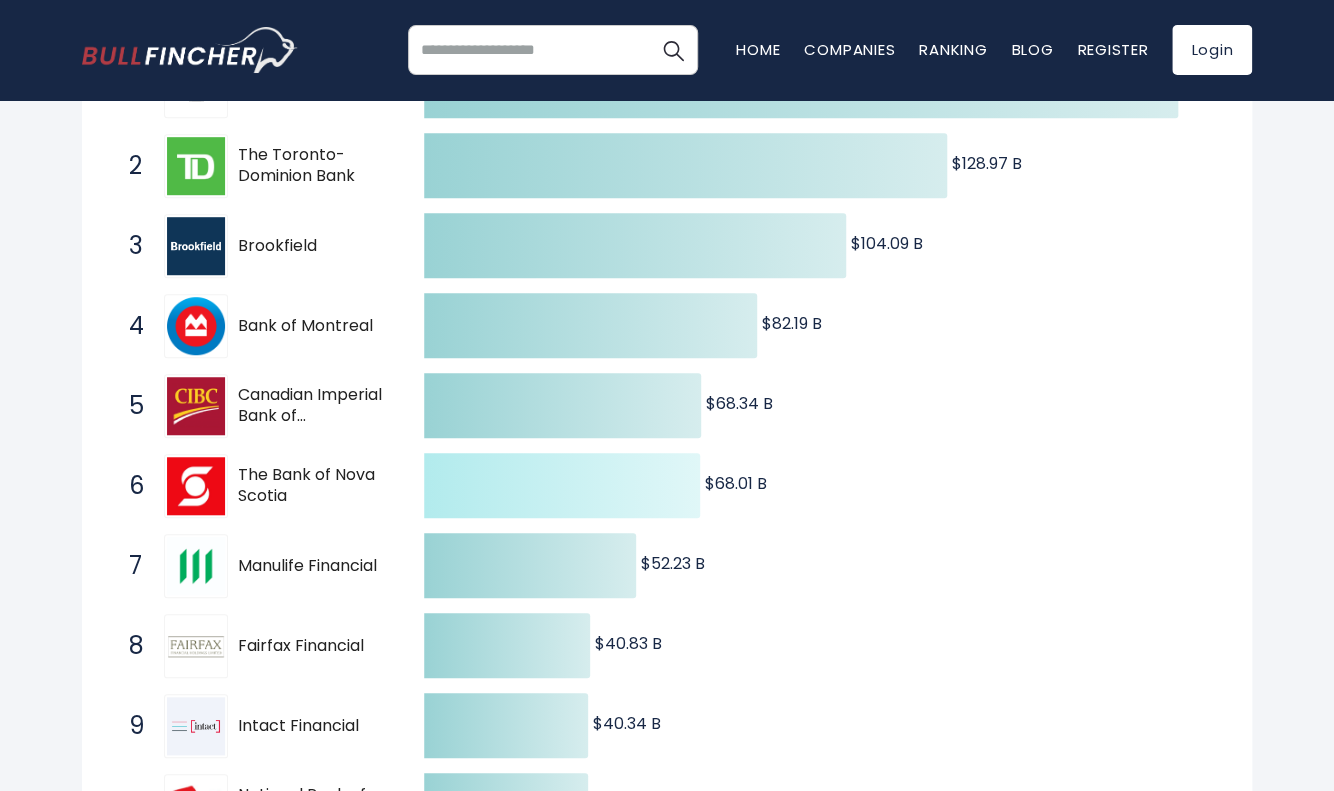 scroll, scrollTop: 500, scrollLeft: 0, axis: vertical 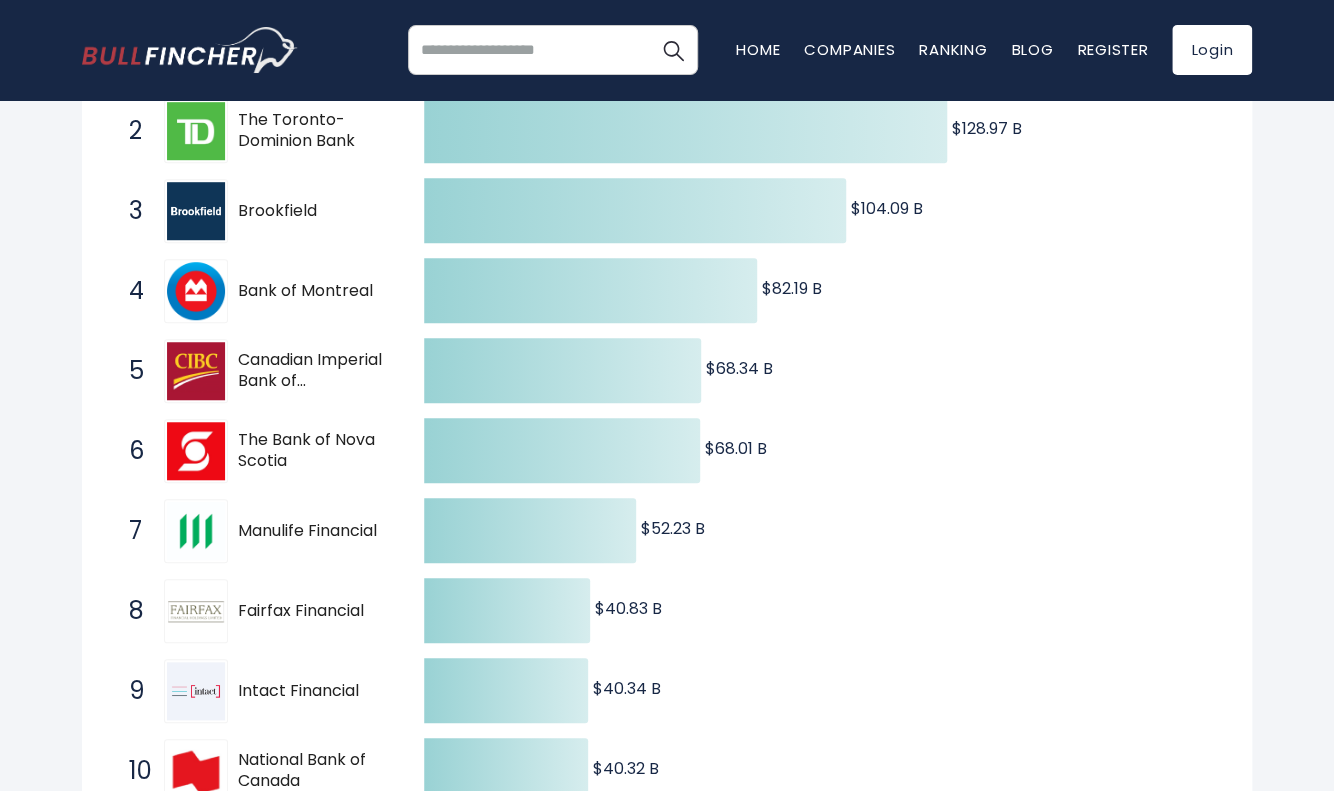 drag, startPoint x: 376, startPoint y: 607, endPoint x: 282, endPoint y: 603, distance: 94.08507 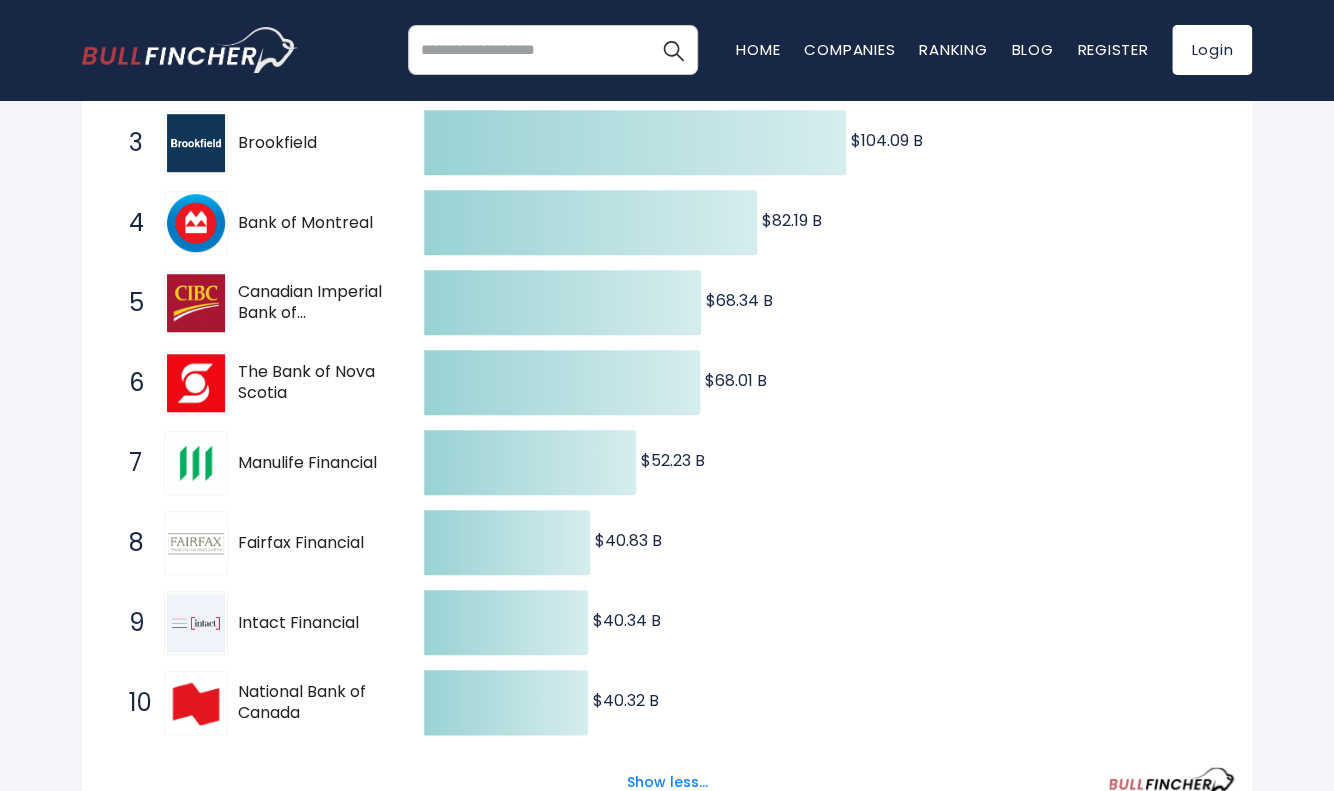 scroll, scrollTop: 600, scrollLeft: 0, axis: vertical 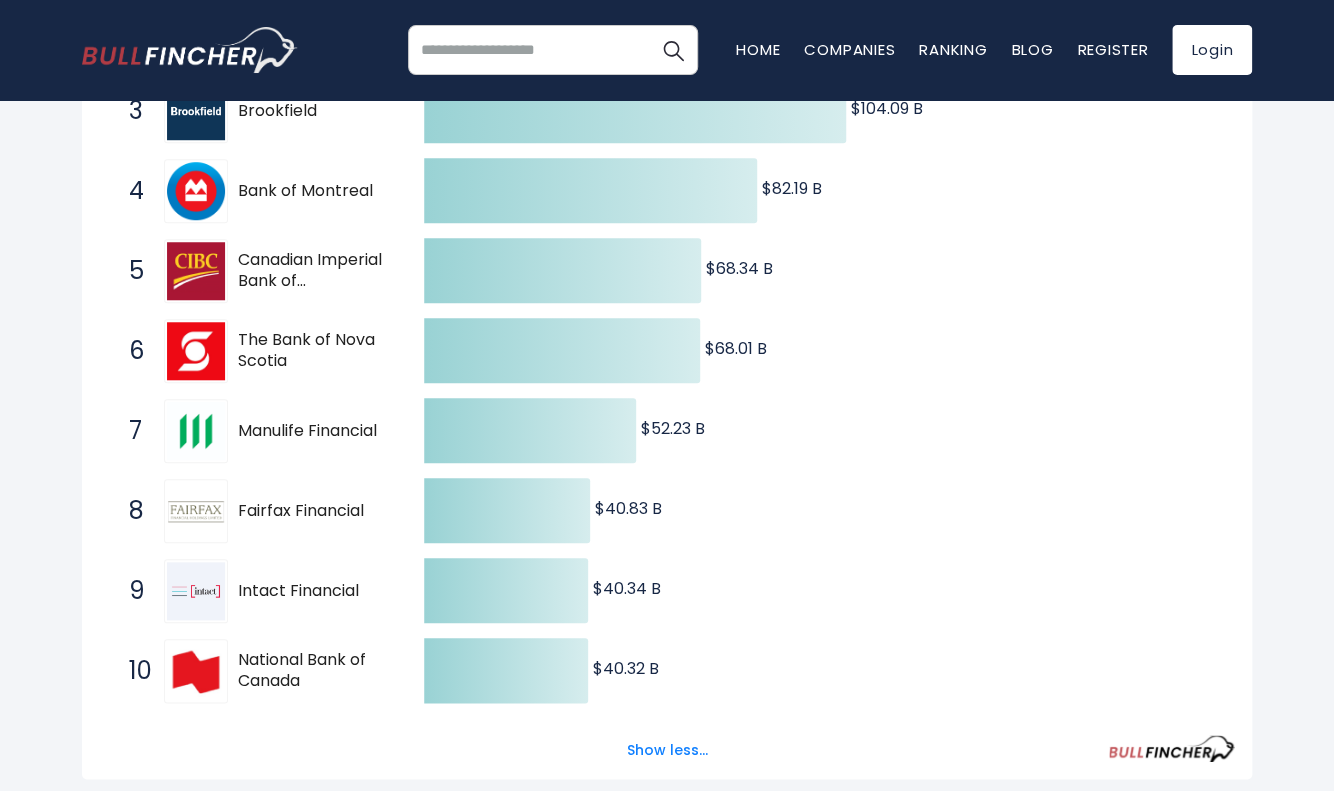 drag, startPoint x: 343, startPoint y: 682, endPoint x: 196, endPoint y: 662, distance: 148.35431 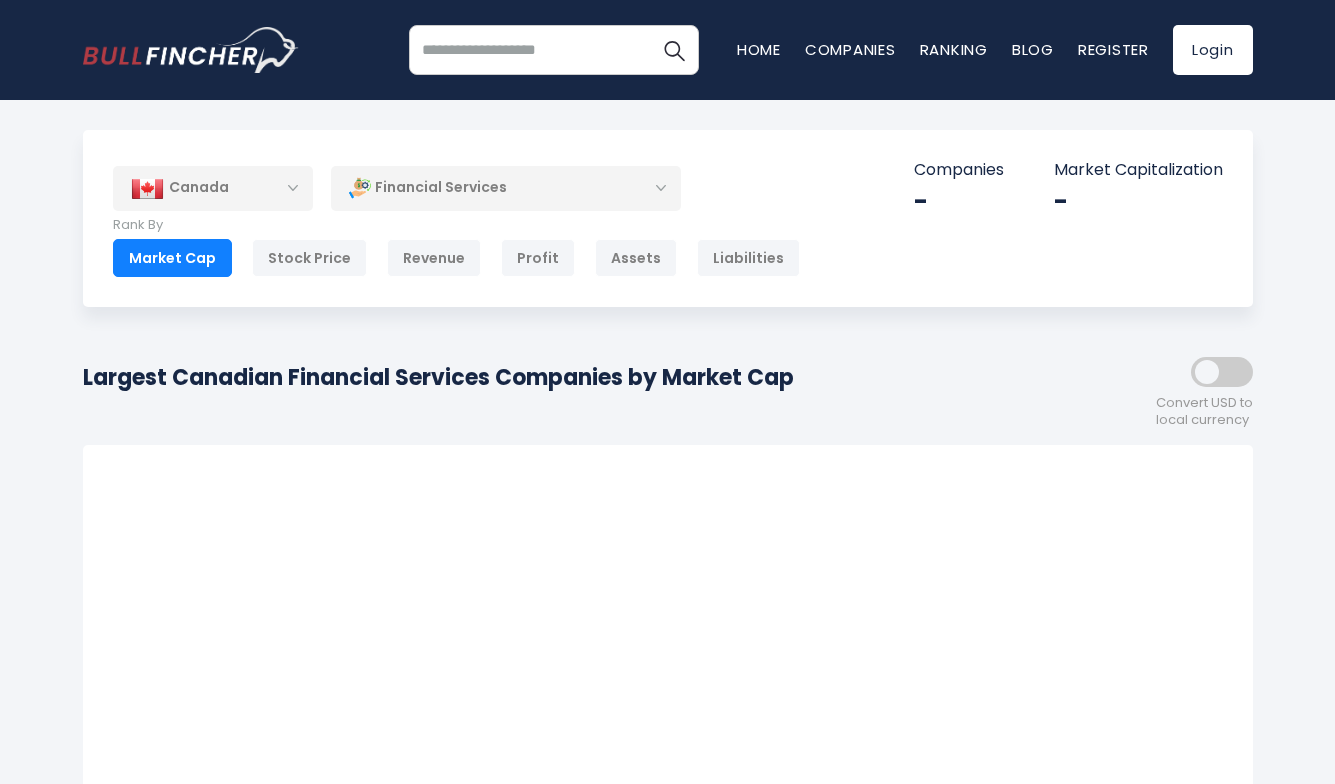 scroll, scrollTop: 637, scrollLeft: 0, axis: vertical 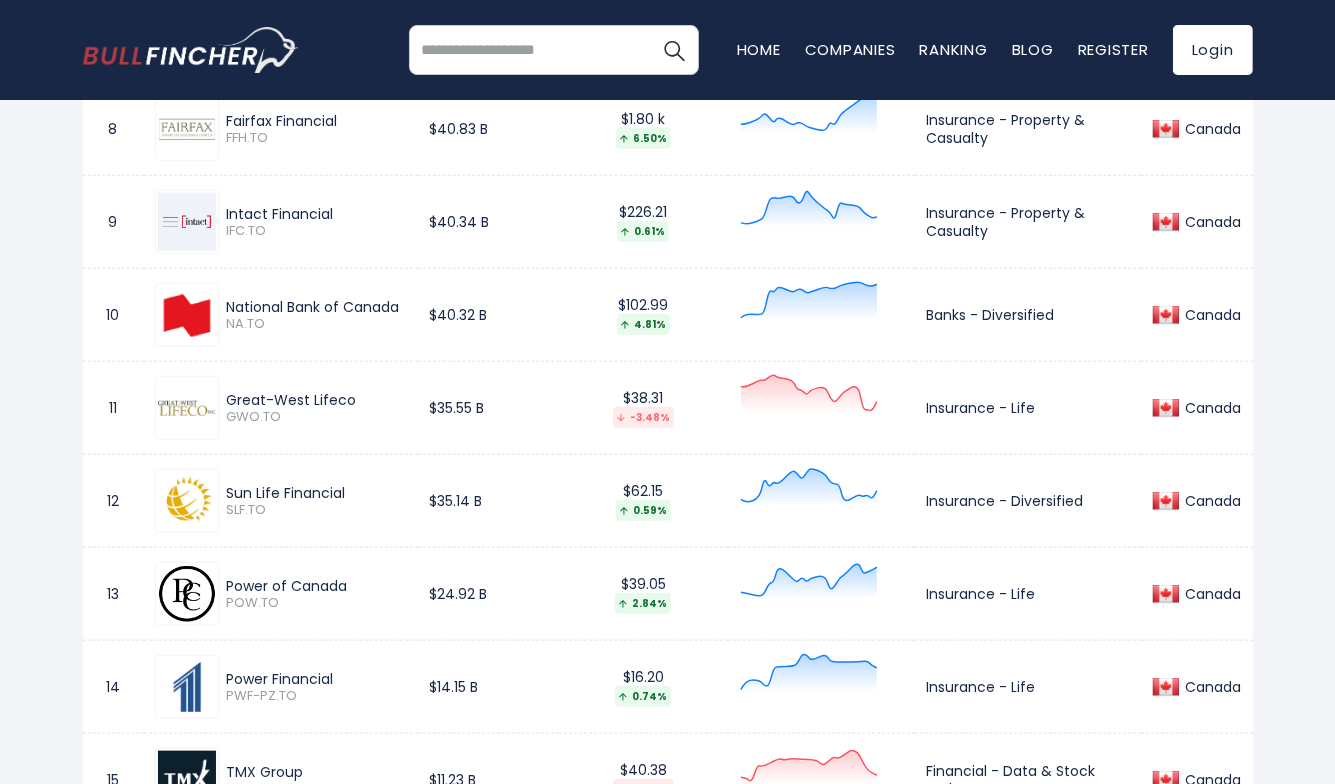 drag, startPoint x: 225, startPoint y: 422, endPoint x: 351, endPoint y: 425, distance: 126.035706 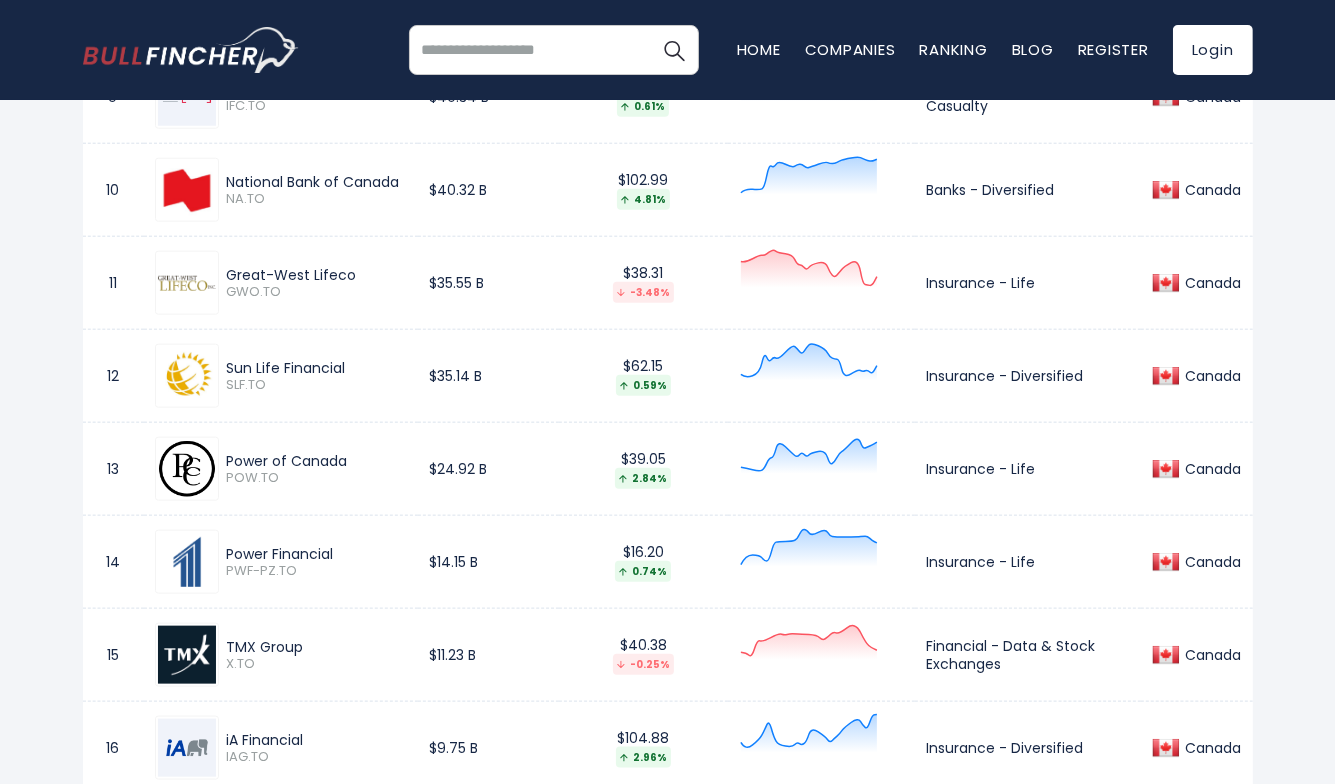 scroll, scrollTop: 1887, scrollLeft: 0, axis: vertical 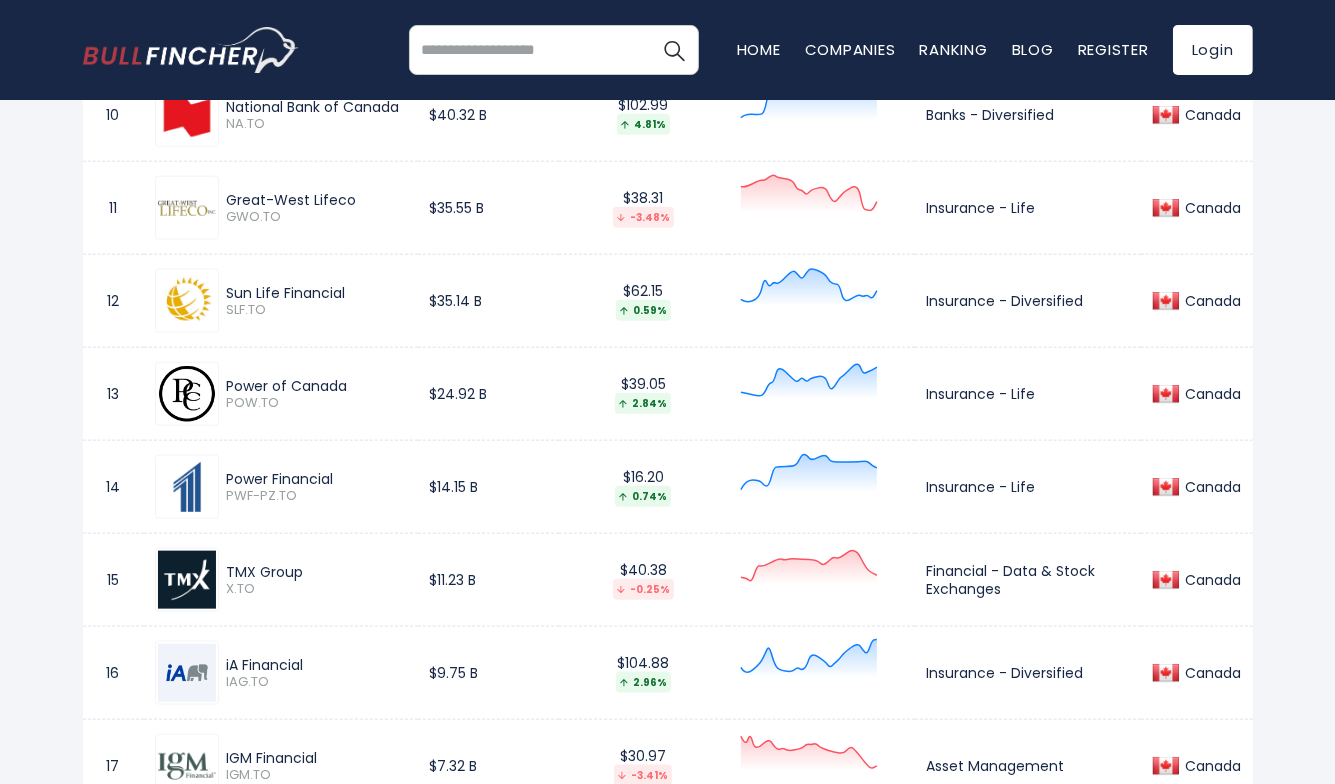 drag, startPoint x: 309, startPoint y: 585, endPoint x: 232, endPoint y: 583, distance: 77.02597 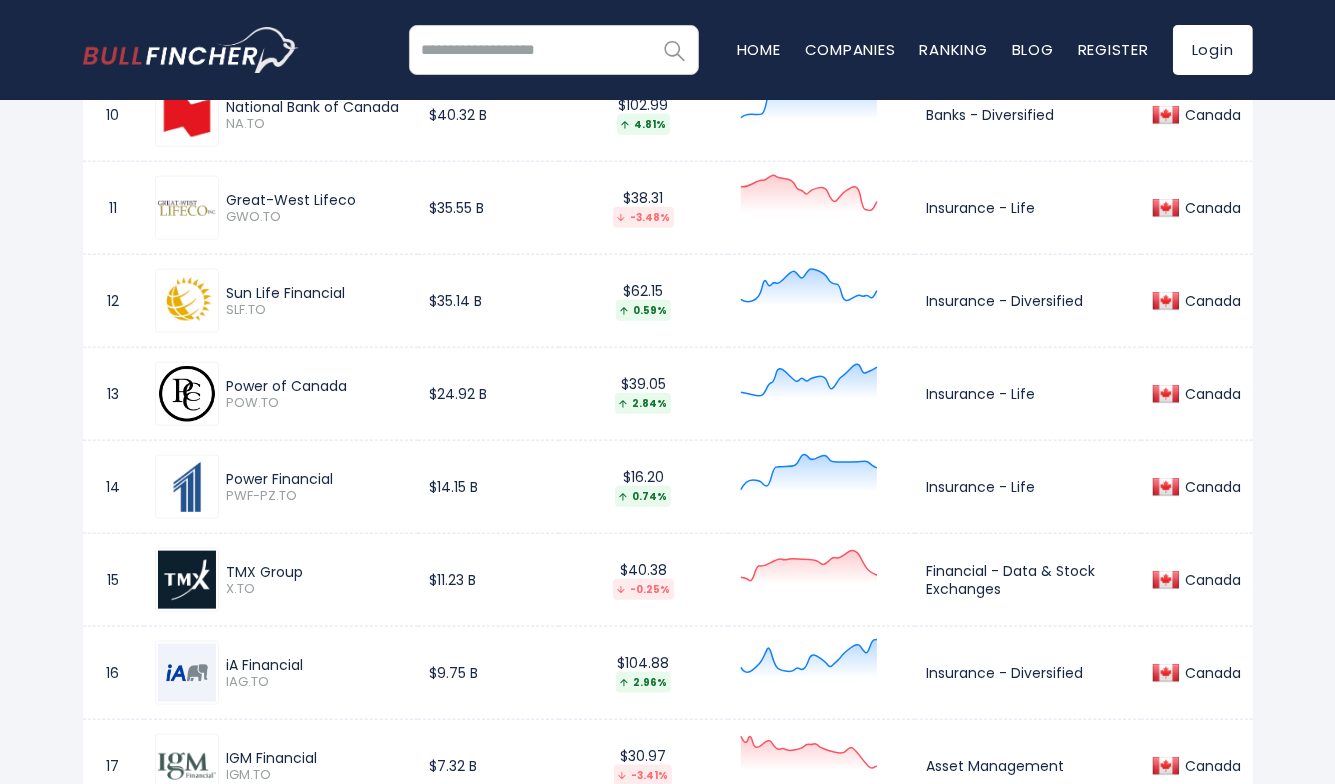 copy on "TMX Group" 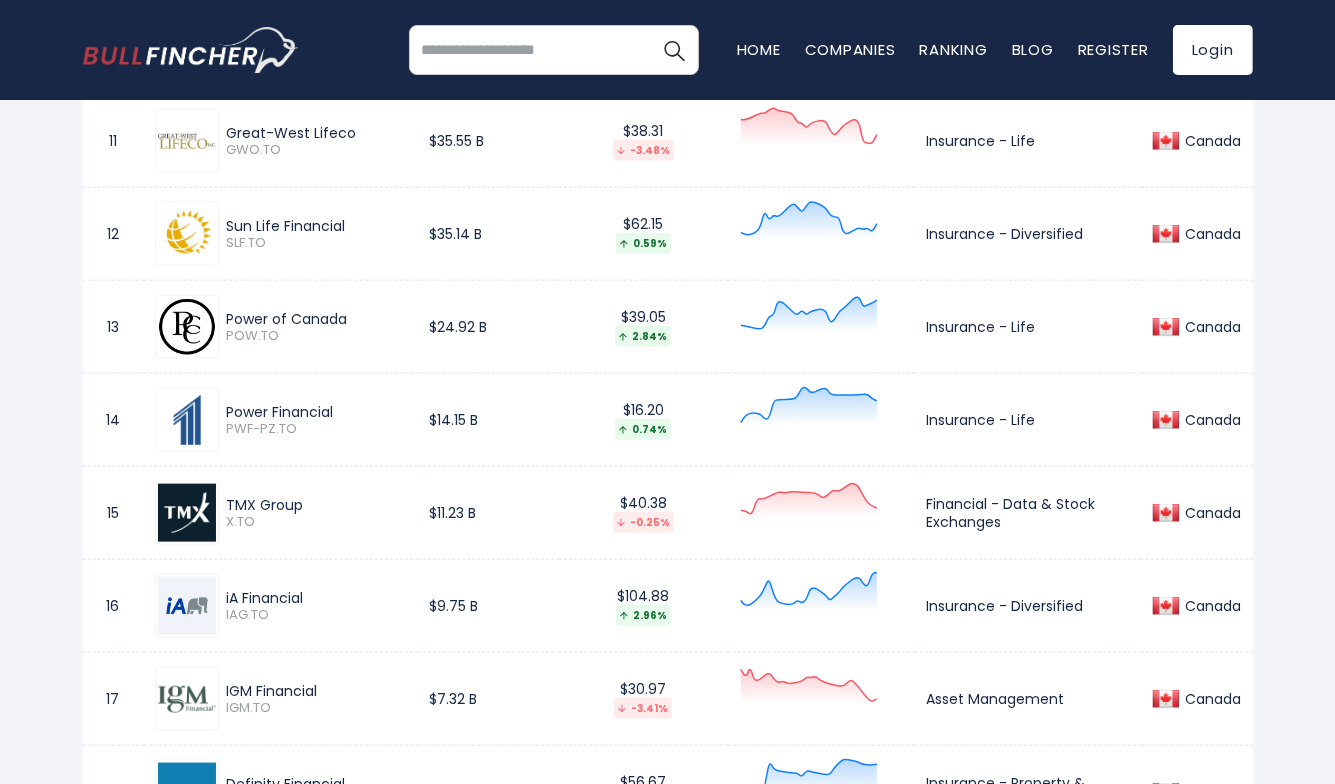 scroll, scrollTop: 2087, scrollLeft: 0, axis: vertical 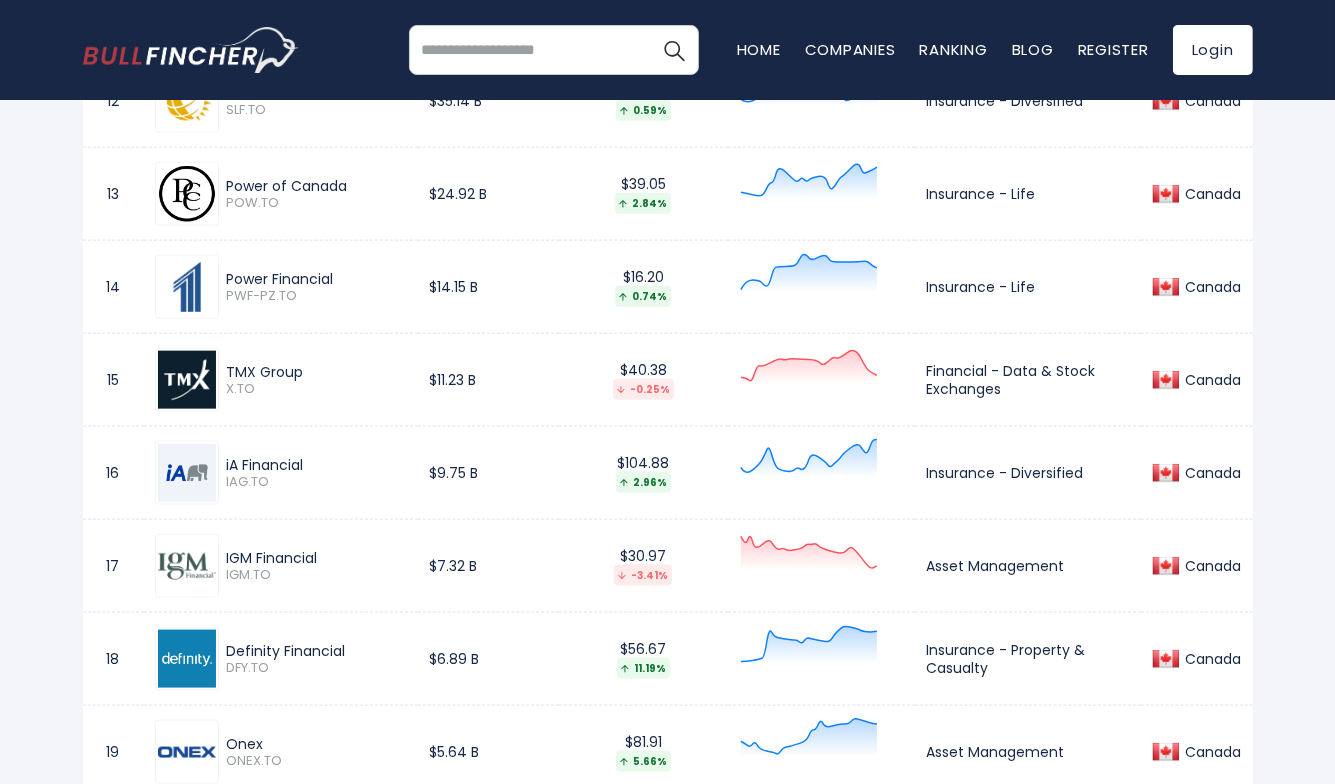 drag, startPoint x: 336, startPoint y: 579, endPoint x: 352, endPoint y: 552, distance: 31.38471 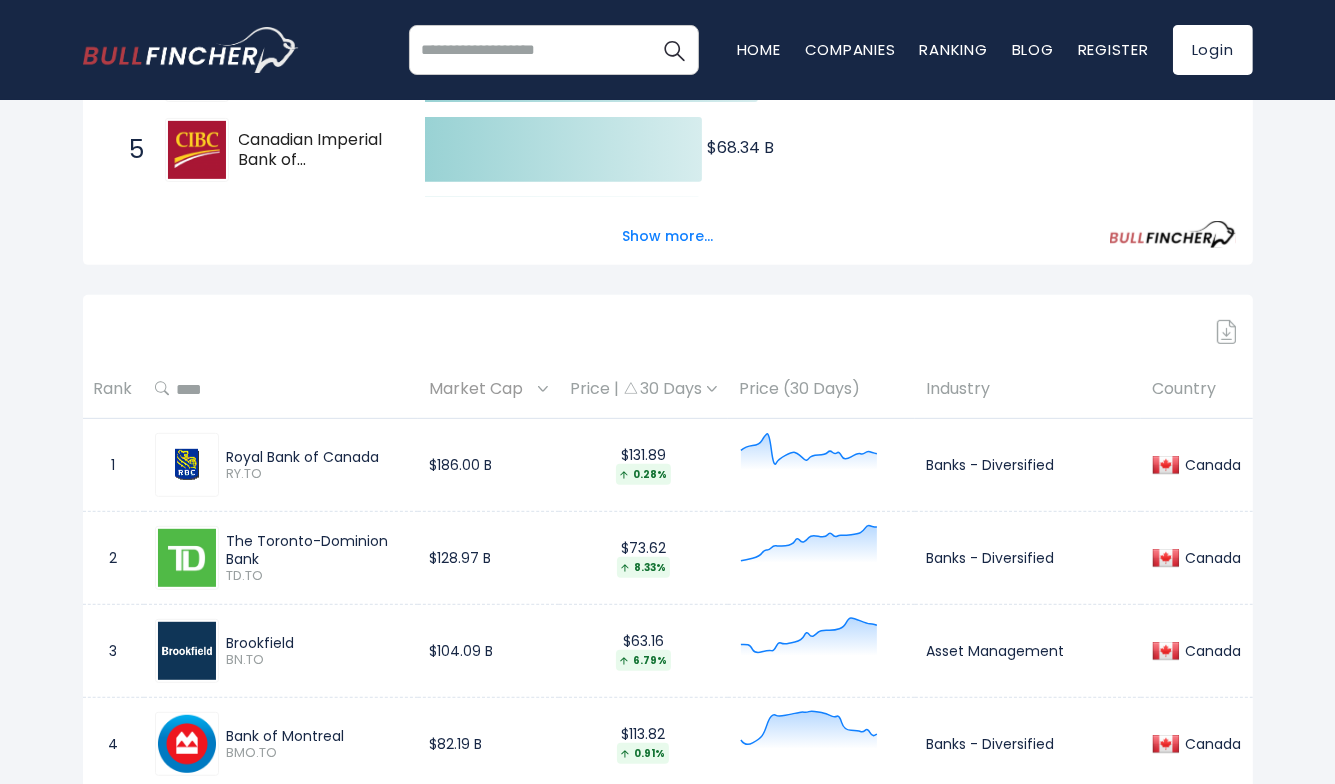 scroll, scrollTop: 0, scrollLeft: 0, axis: both 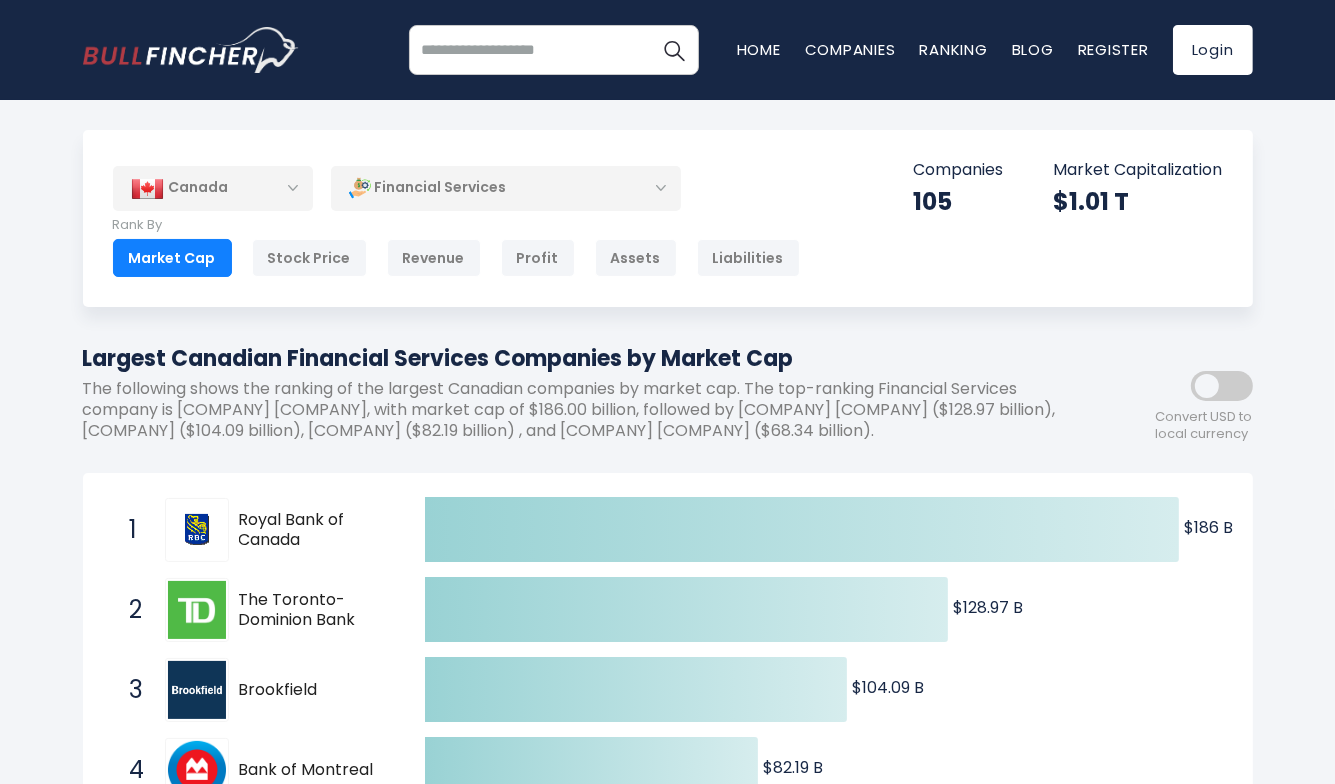 click on "Financial Services" at bounding box center [506, 188] 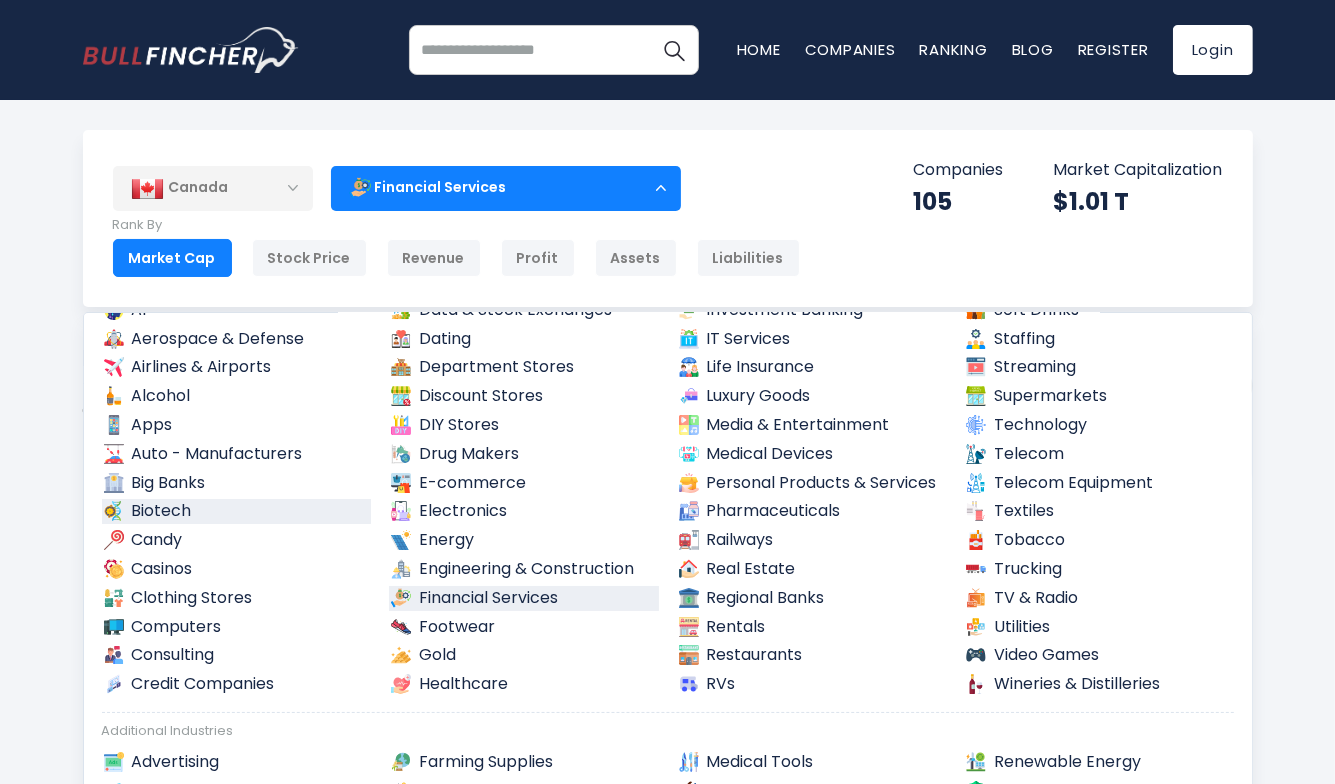 scroll, scrollTop: 100, scrollLeft: 0, axis: vertical 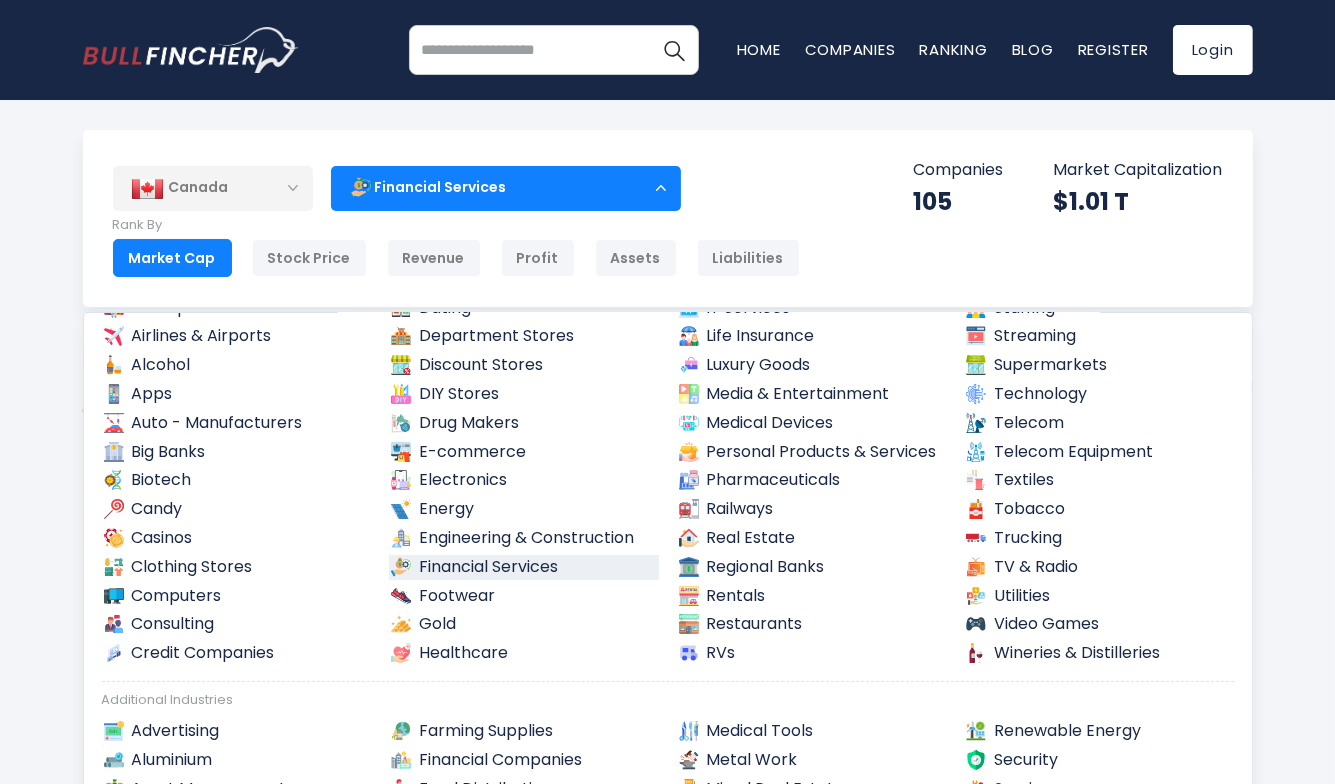 click on "Canada
Entire World   30,379
North America
3,972" at bounding box center (667, 5560) 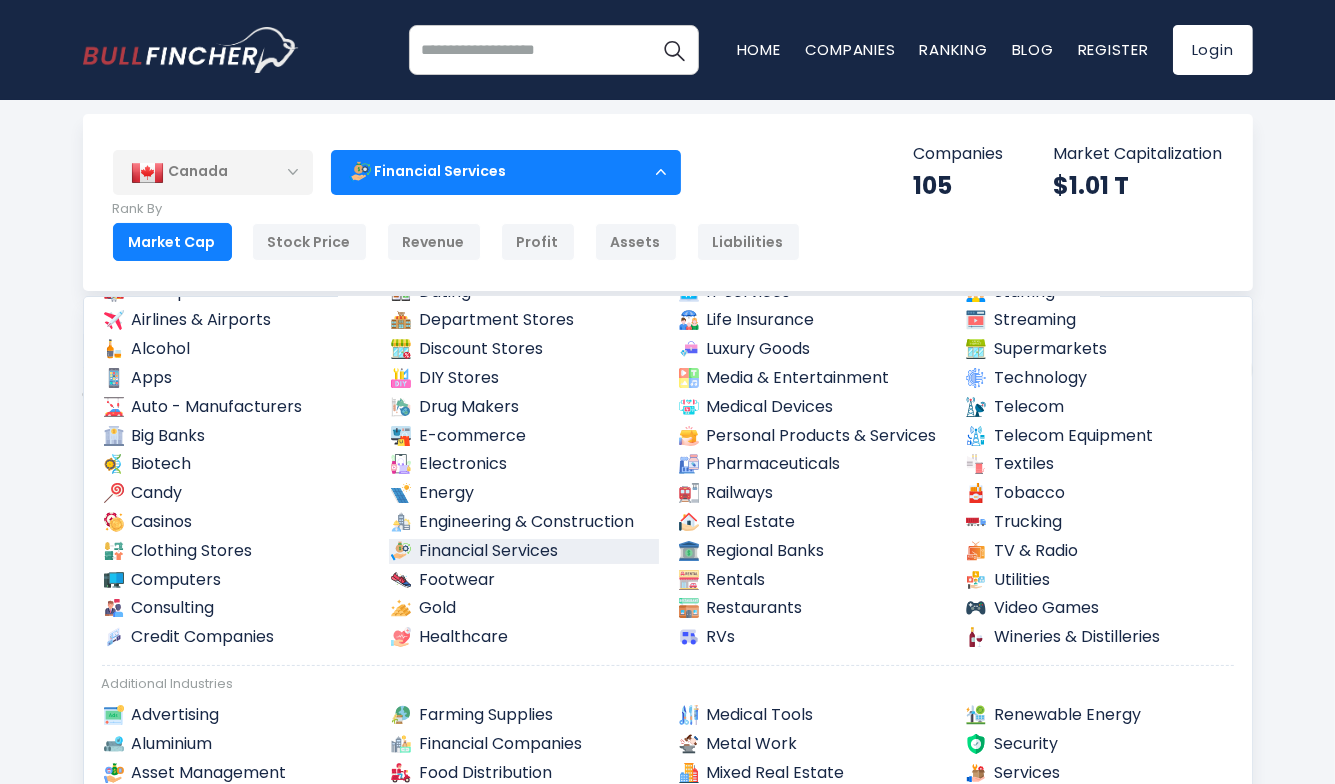 scroll, scrollTop: 0, scrollLeft: 0, axis: both 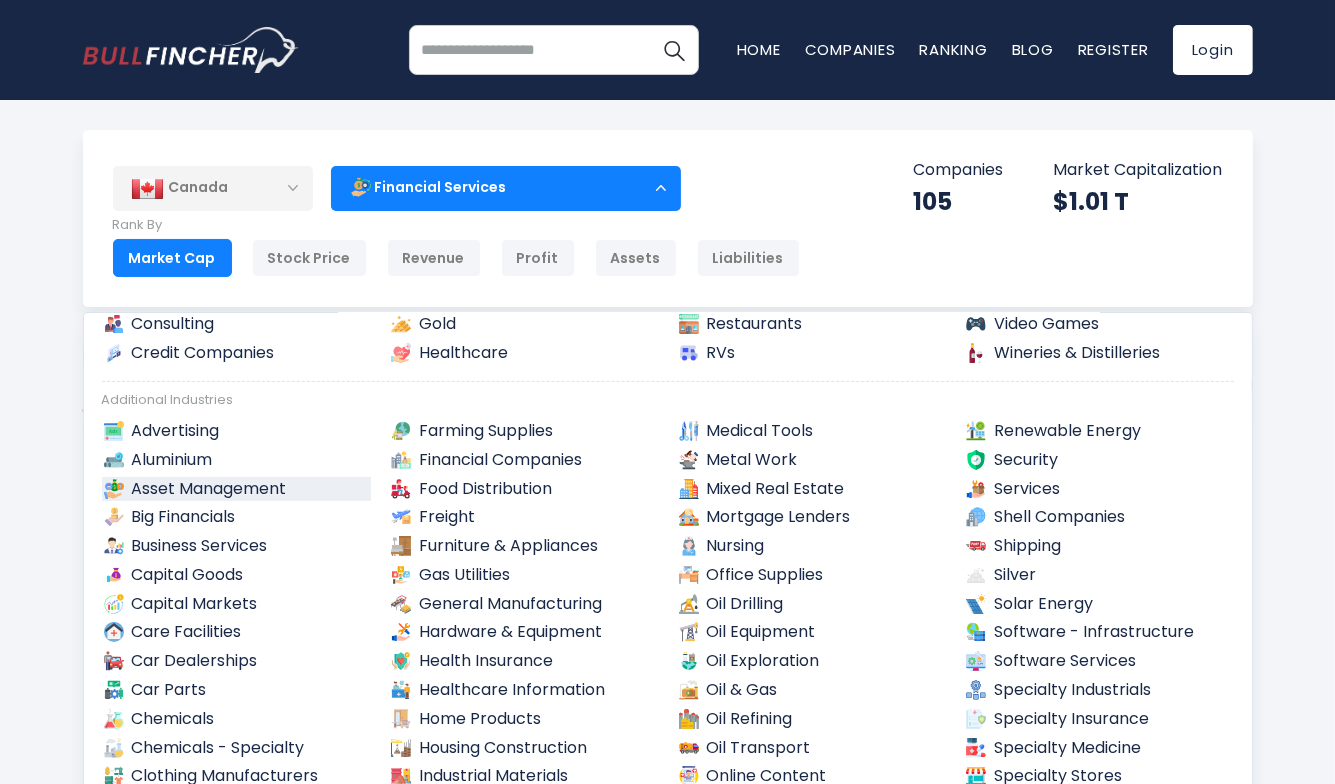click on "Asset Management" at bounding box center [237, 489] 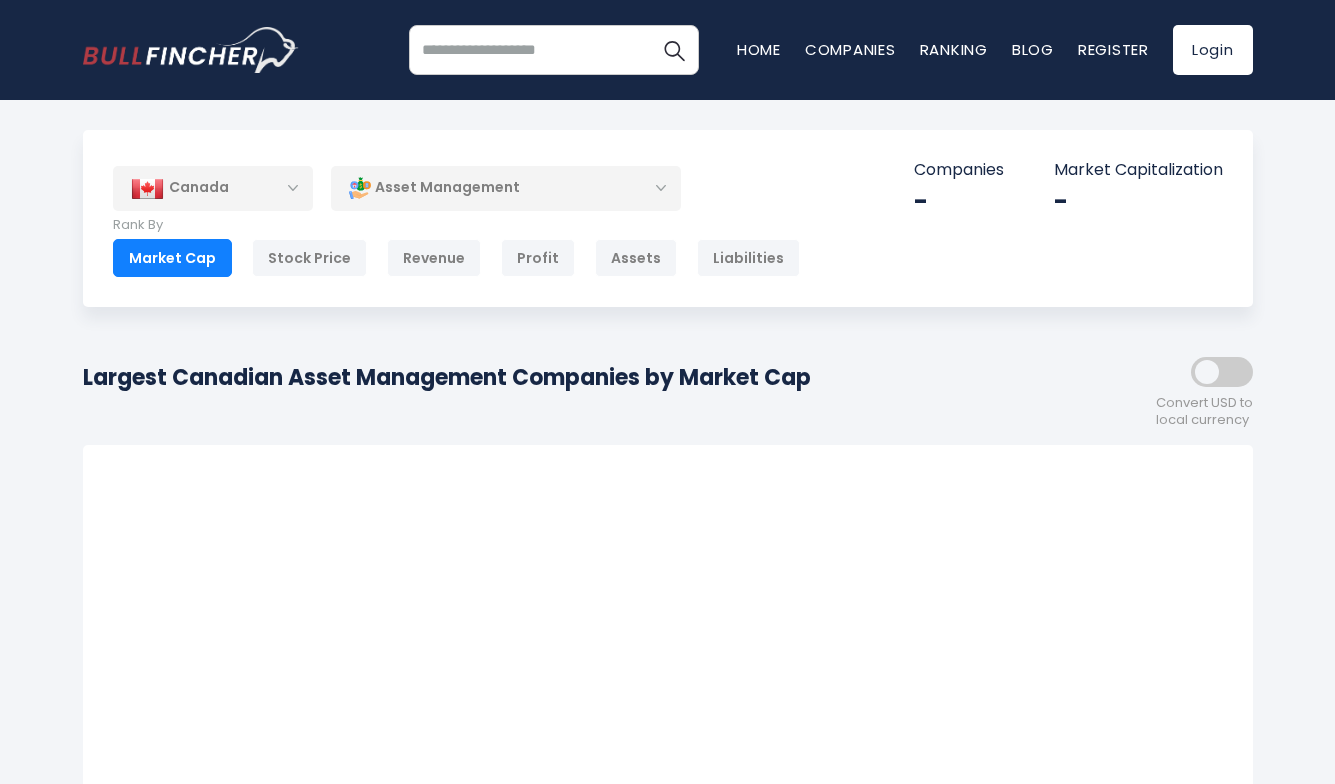scroll, scrollTop: 0, scrollLeft: 0, axis: both 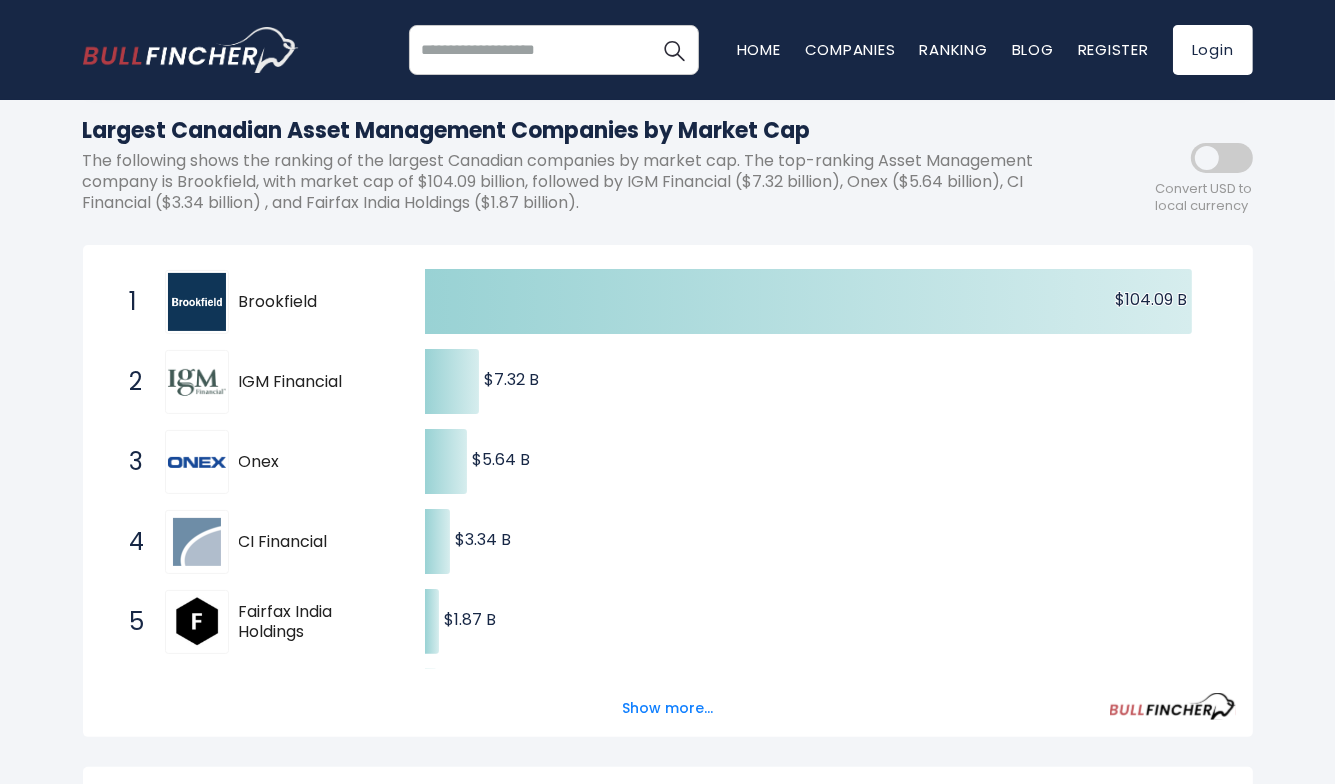 drag, startPoint x: 365, startPoint y: 547, endPoint x: 237, endPoint y: 544, distance: 128.03516 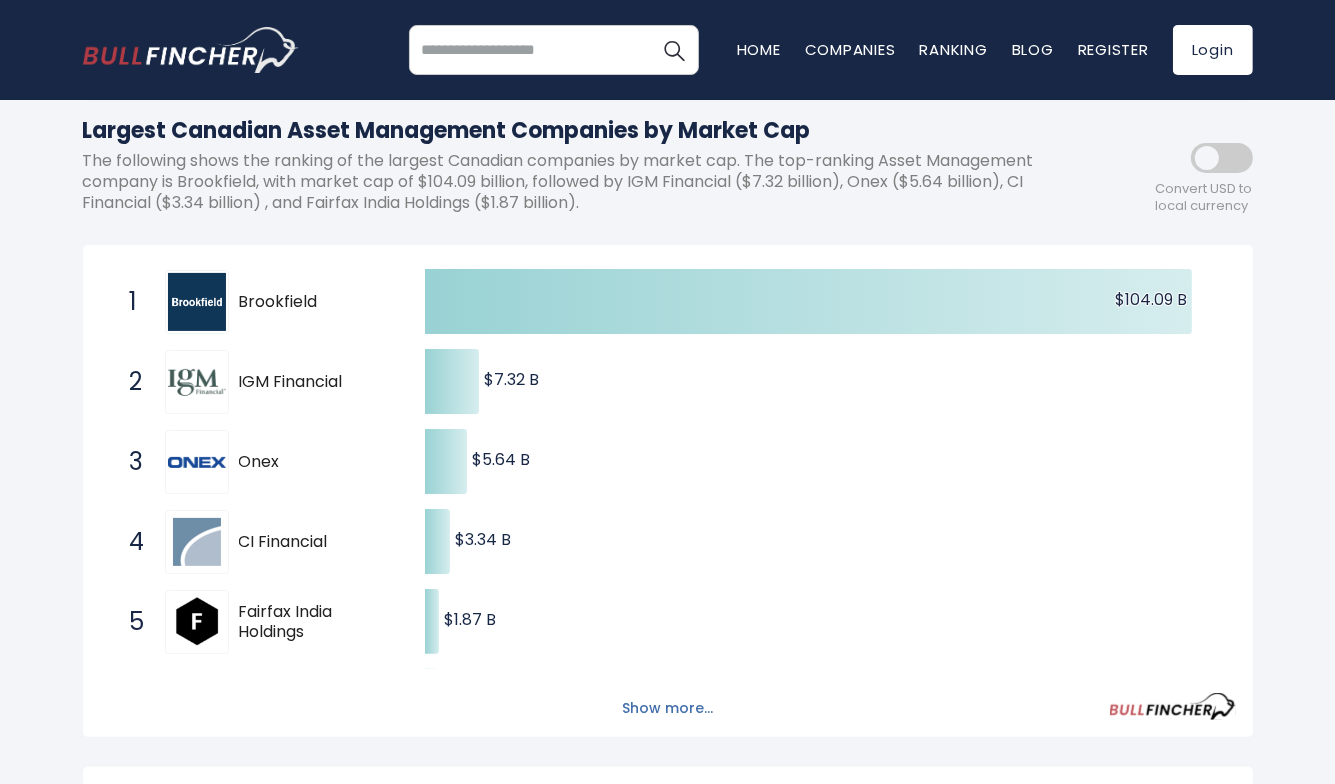 click on "Show more..." at bounding box center (667, 708) 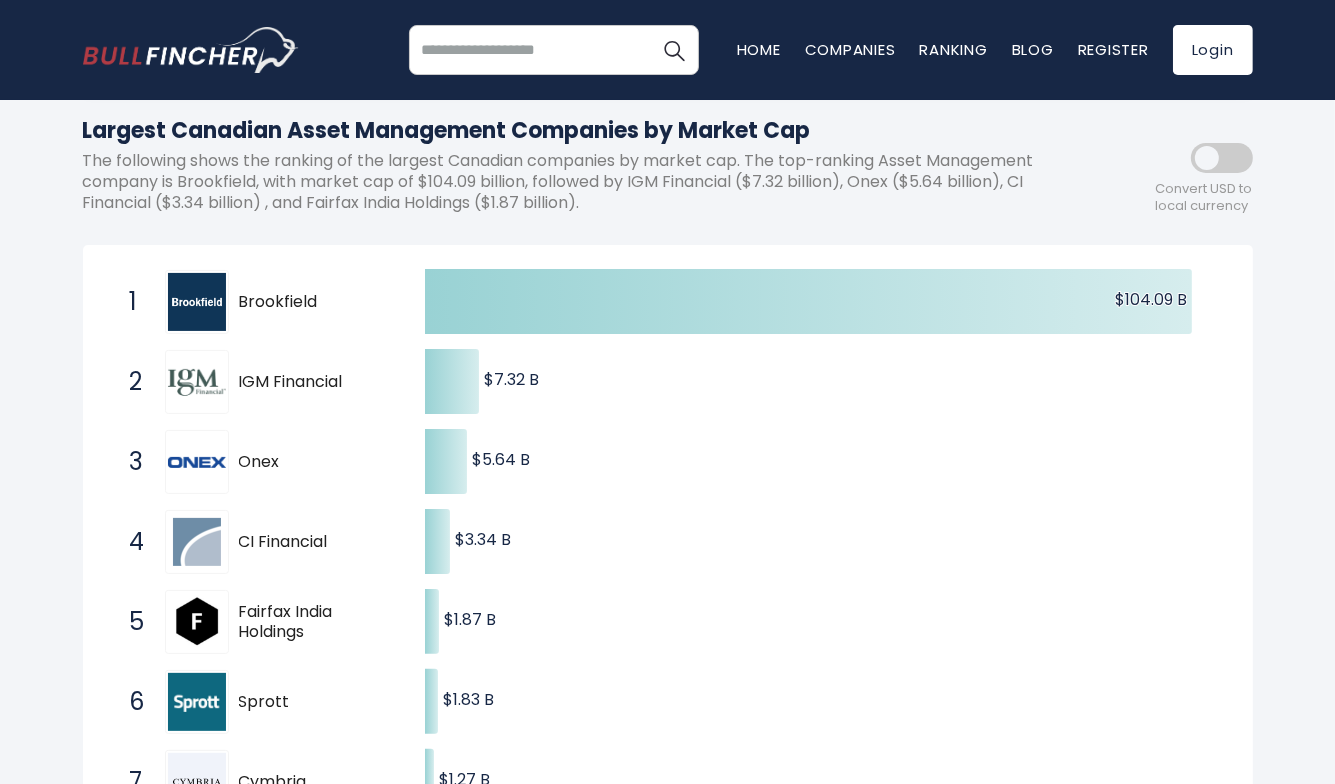 scroll, scrollTop: 328, scrollLeft: 0, axis: vertical 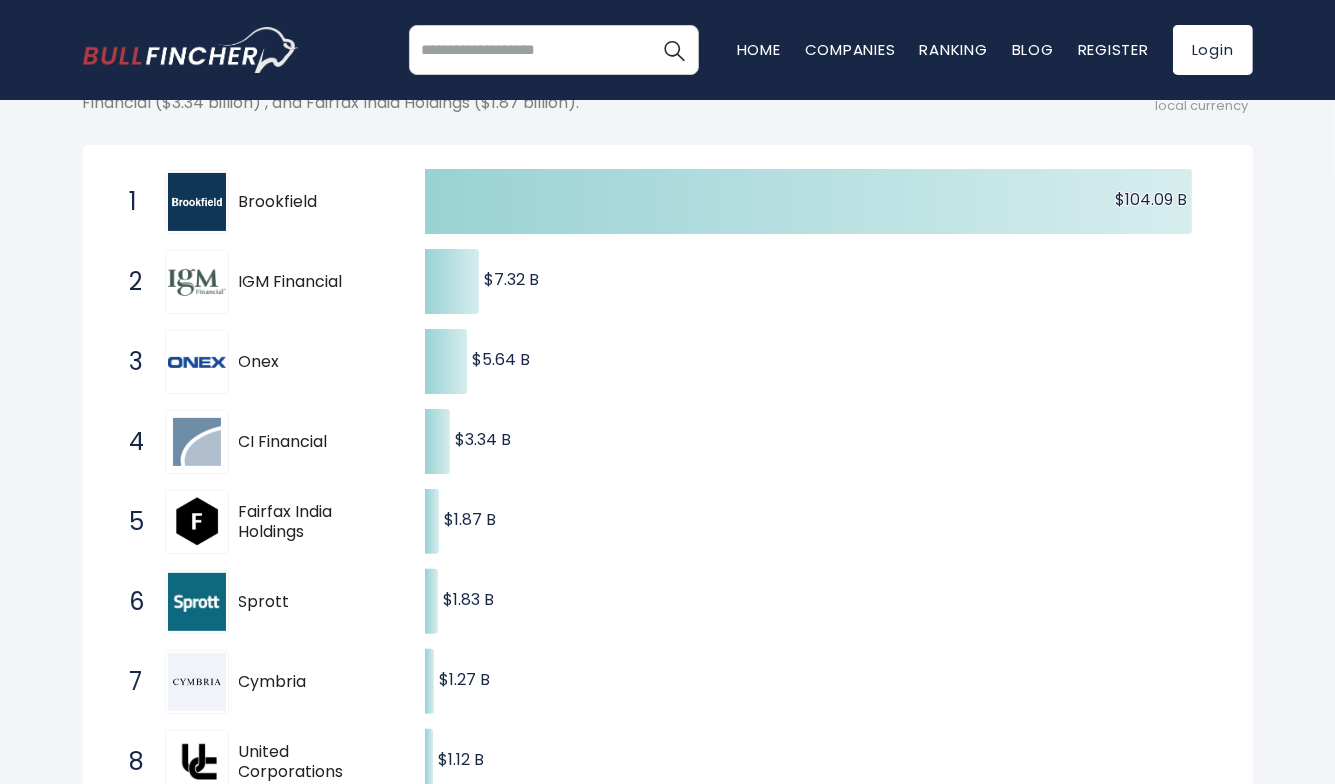 click on "6 Sprott   SII.TO" at bounding box center [255, 602] 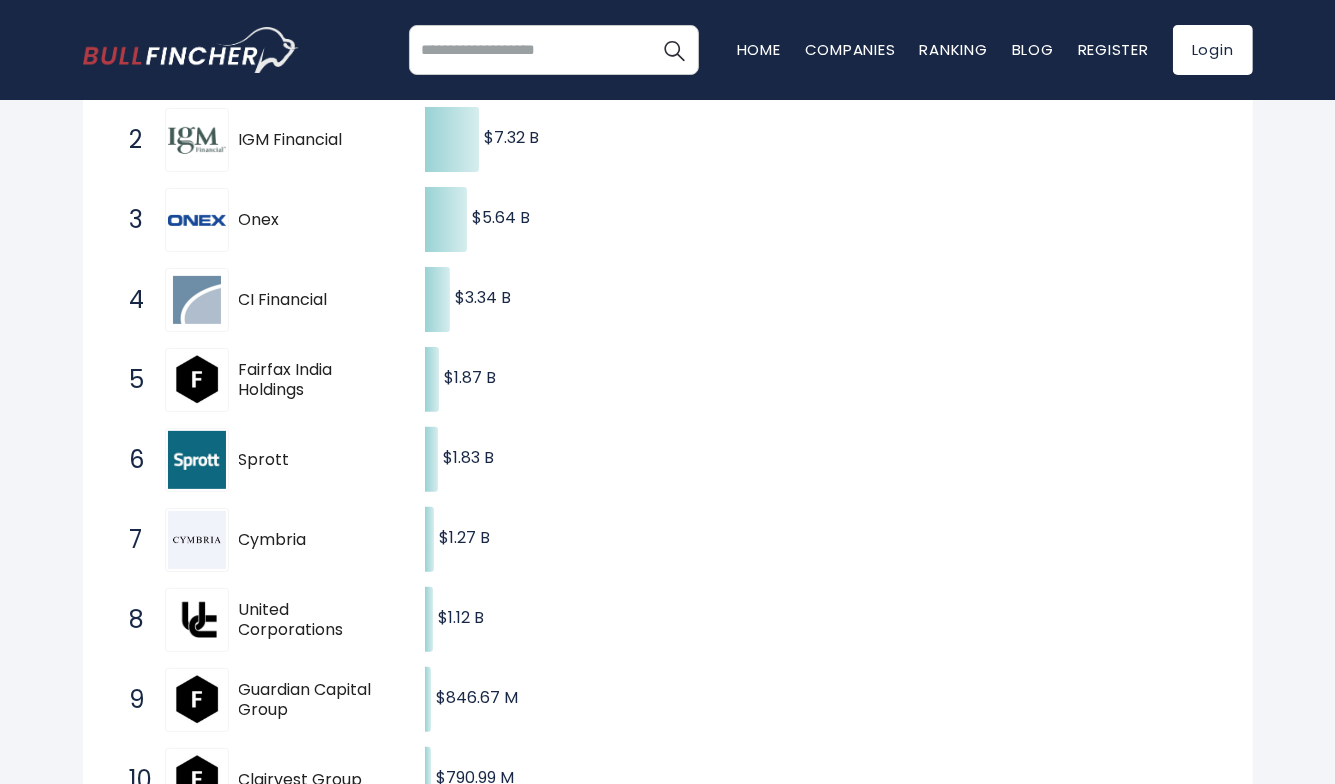 scroll, scrollTop: 528, scrollLeft: 0, axis: vertical 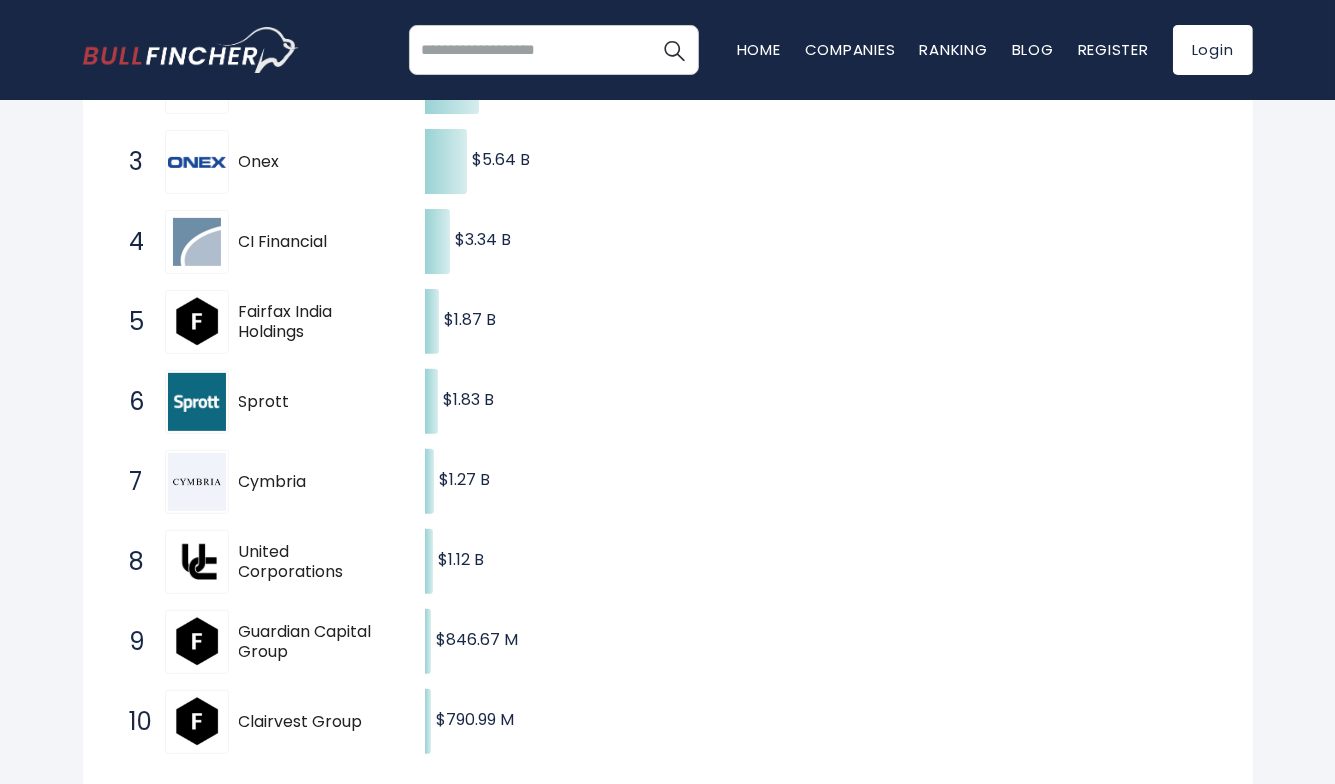 drag, startPoint x: 344, startPoint y: 483, endPoint x: 257, endPoint y: 491, distance: 87.36704 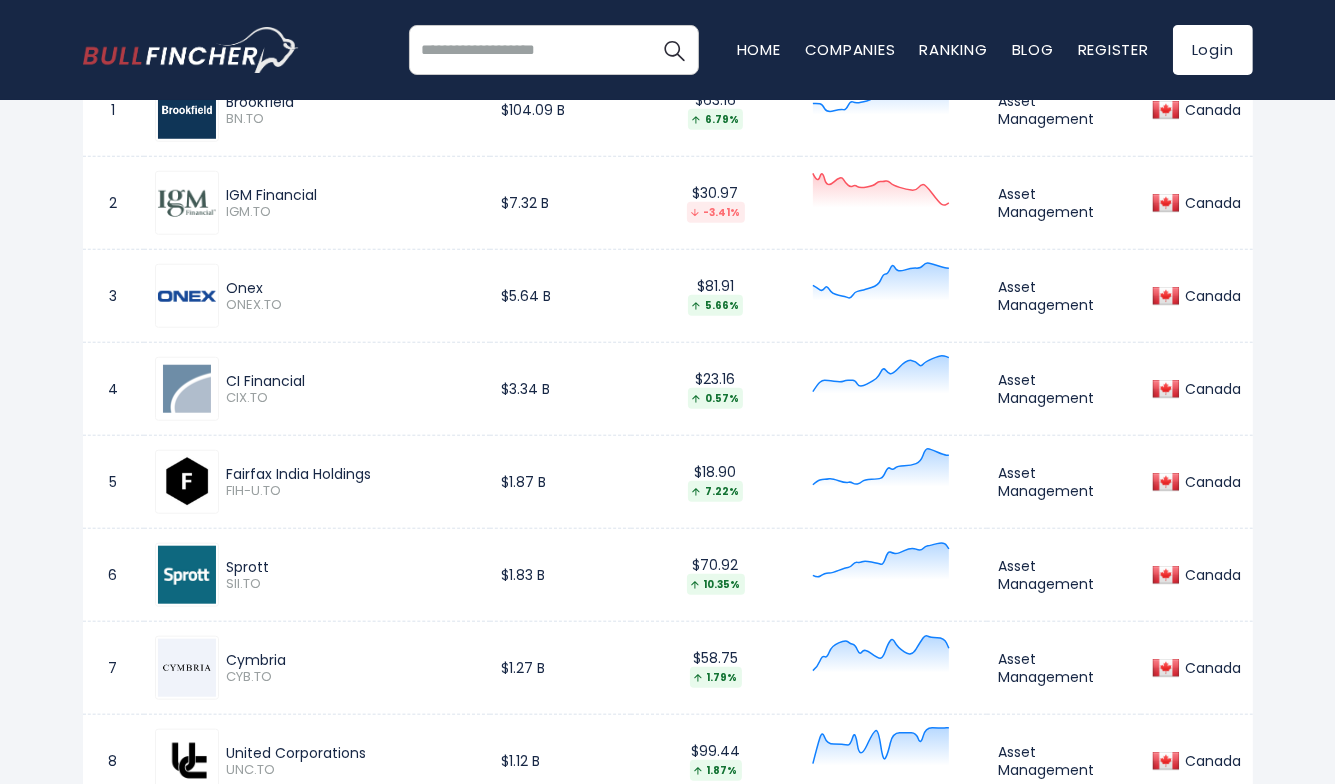 scroll, scrollTop: 1528, scrollLeft: 0, axis: vertical 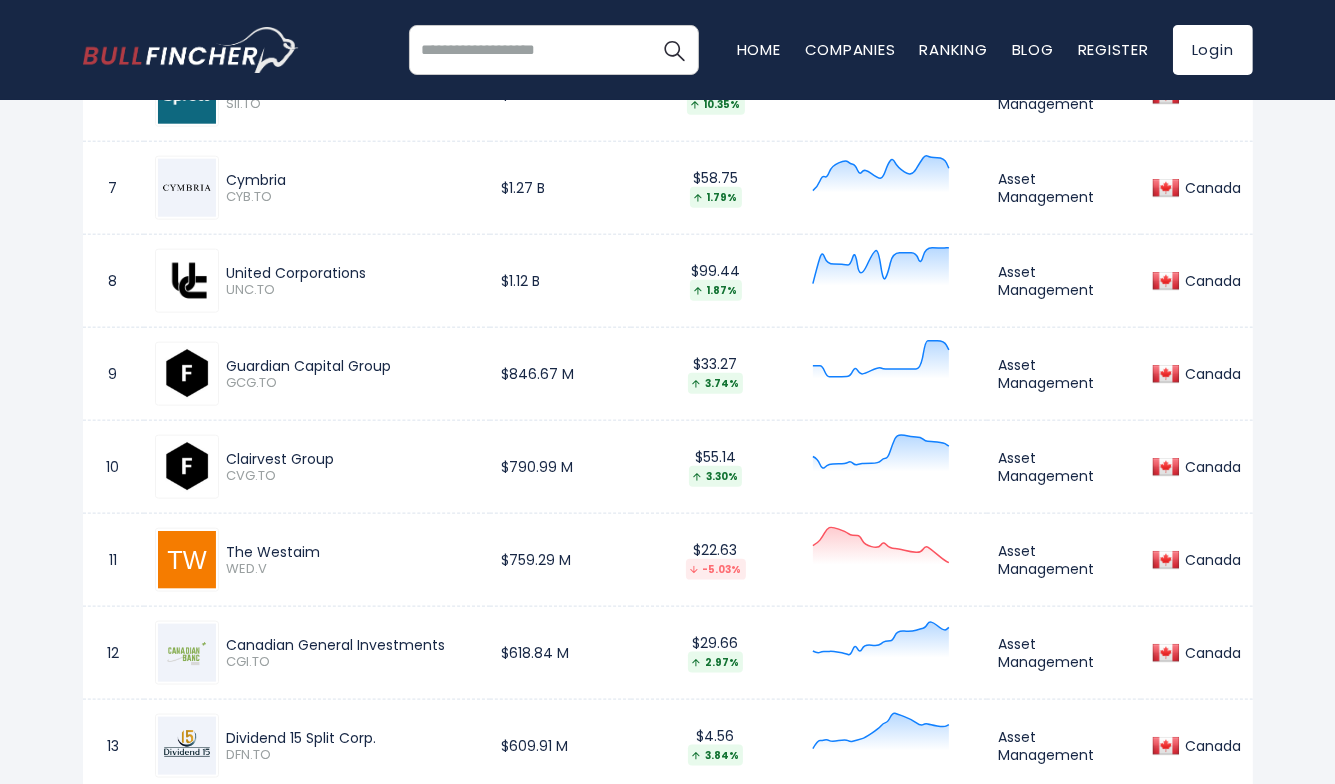 drag, startPoint x: 457, startPoint y: 637, endPoint x: 230, endPoint y: 640, distance: 227.01982 